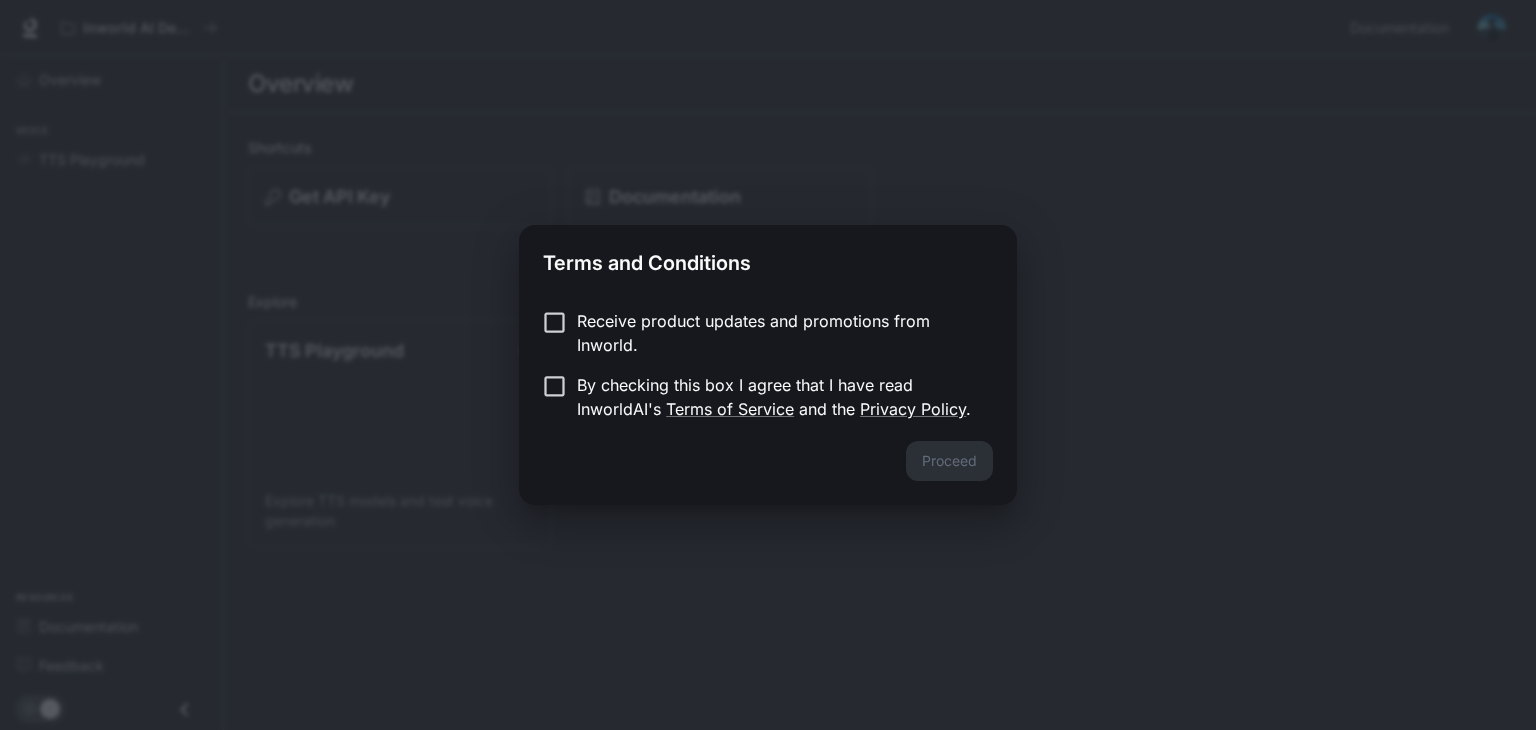 scroll, scrollTop: 0, scrollLeft: 0, axis: both 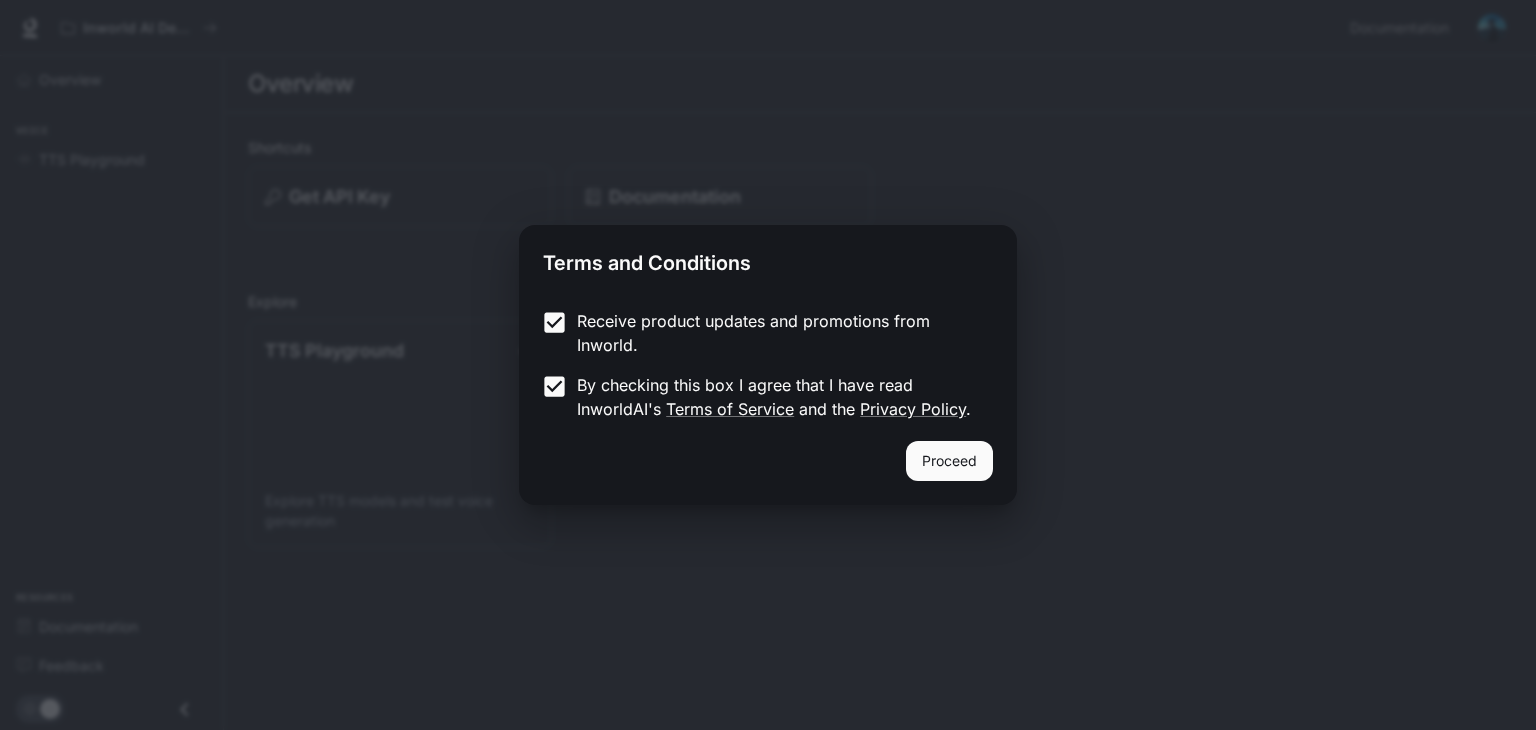 click on "Proceed" at bounding box center [949, 461] 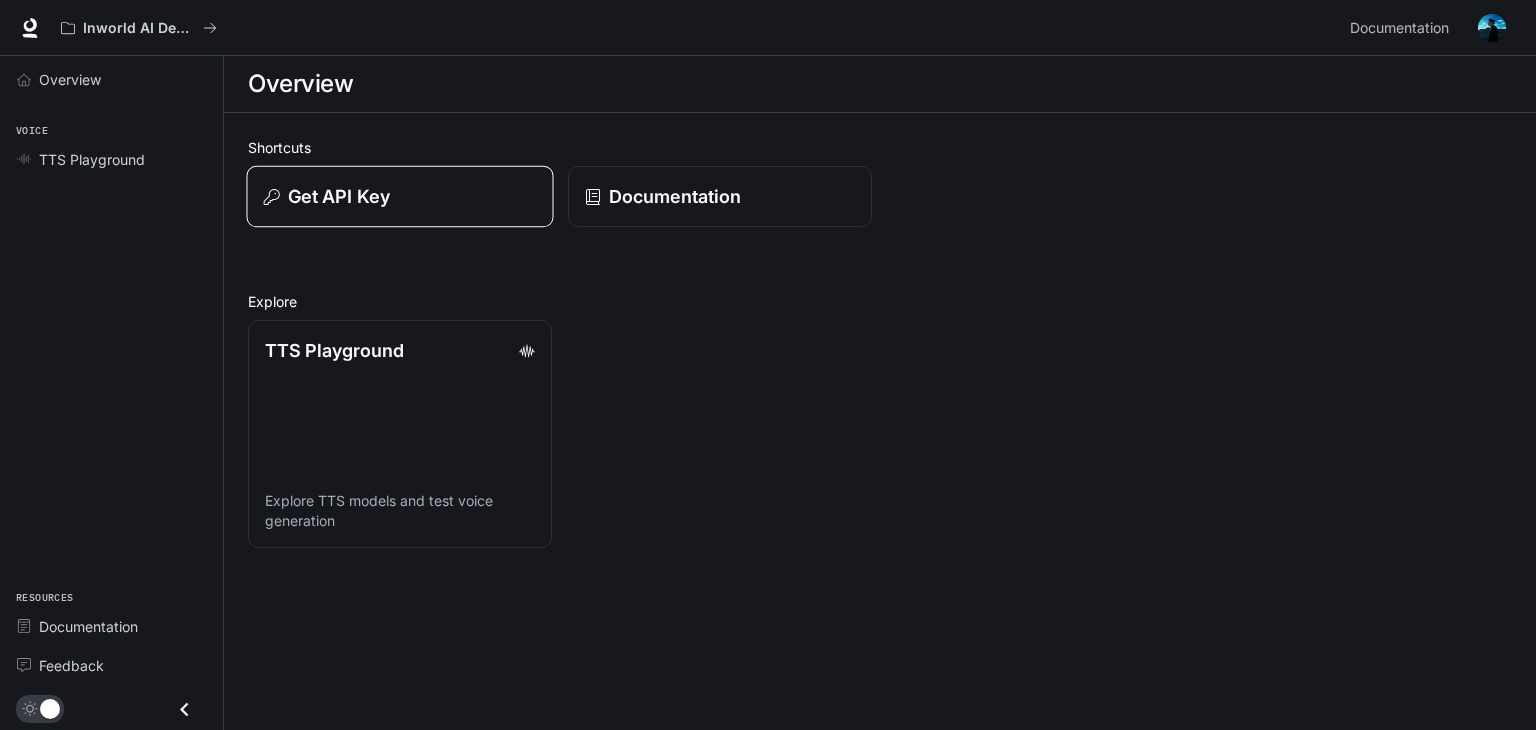 click on "Get API Key" at bounding box center (339, 196) 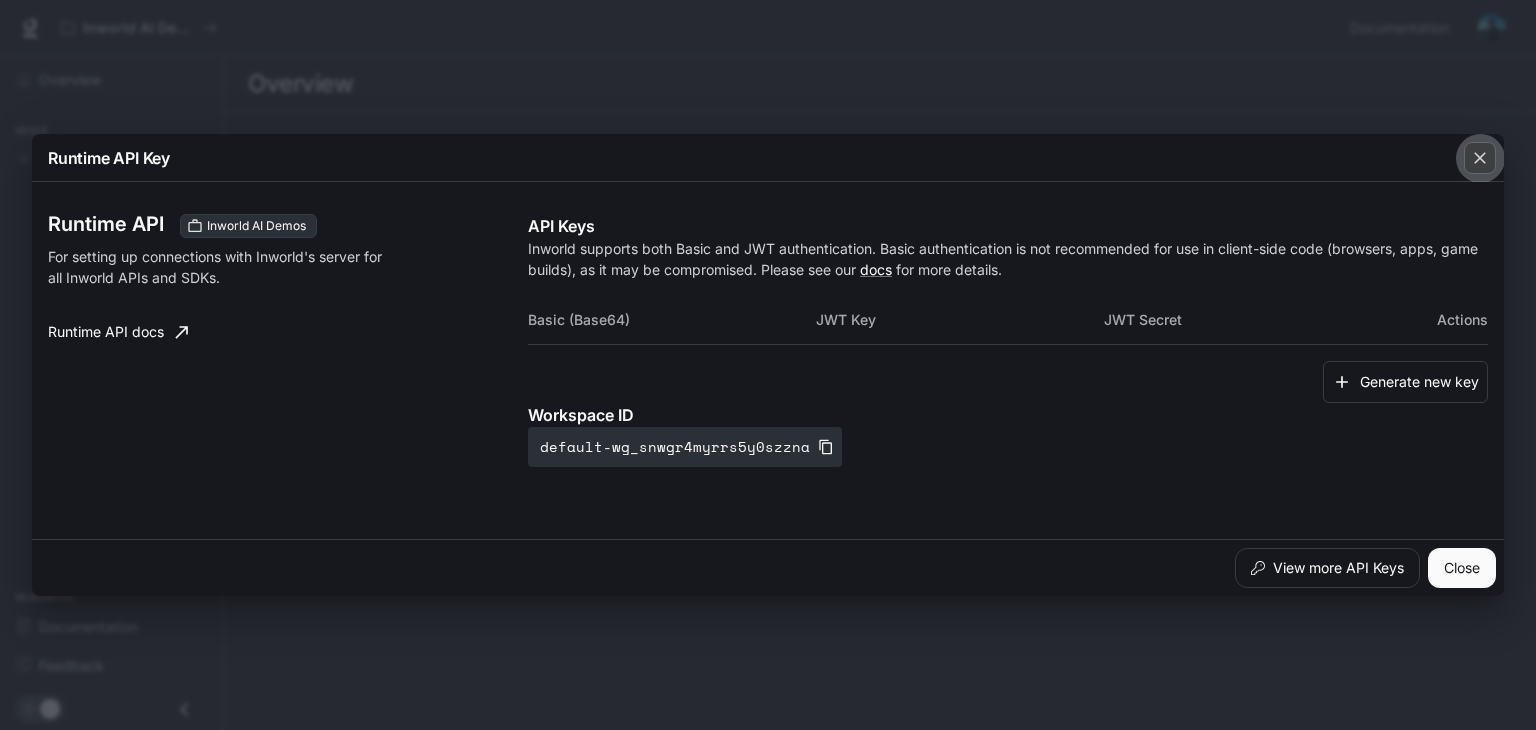 click at bounding box center (1480, 158) 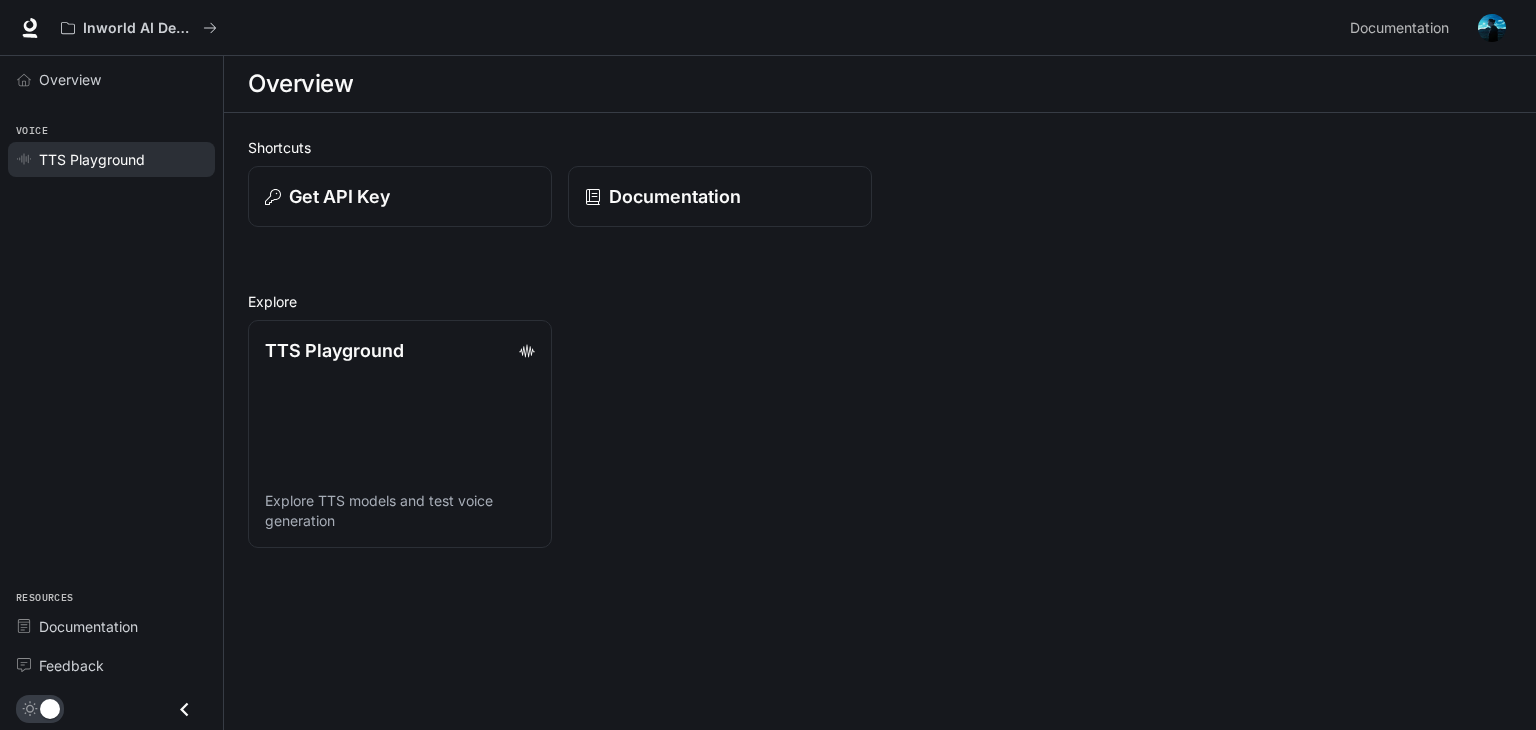 click on "TTS Playground" at bounding box center [92, 159] 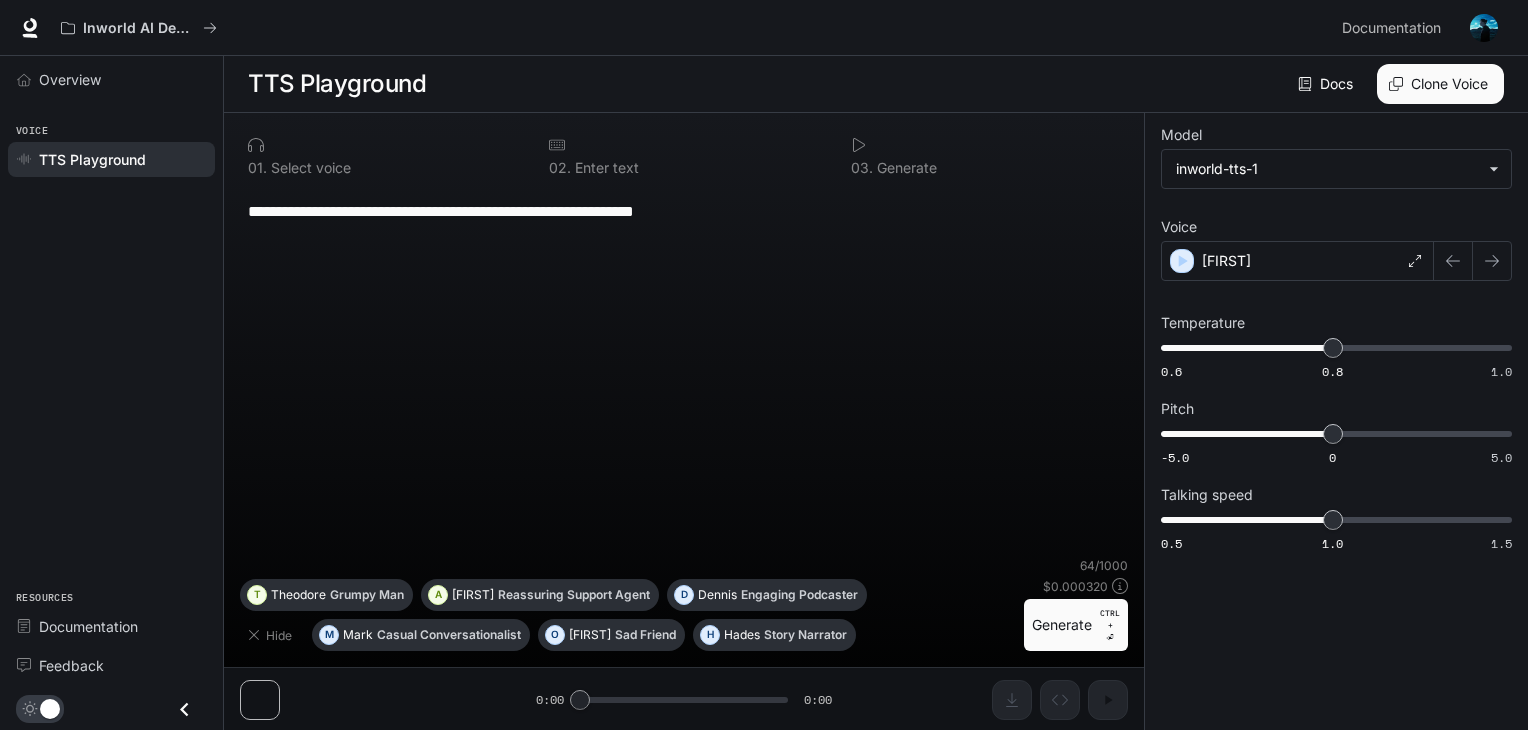 click on "**********" at bounding box center [684, 372] 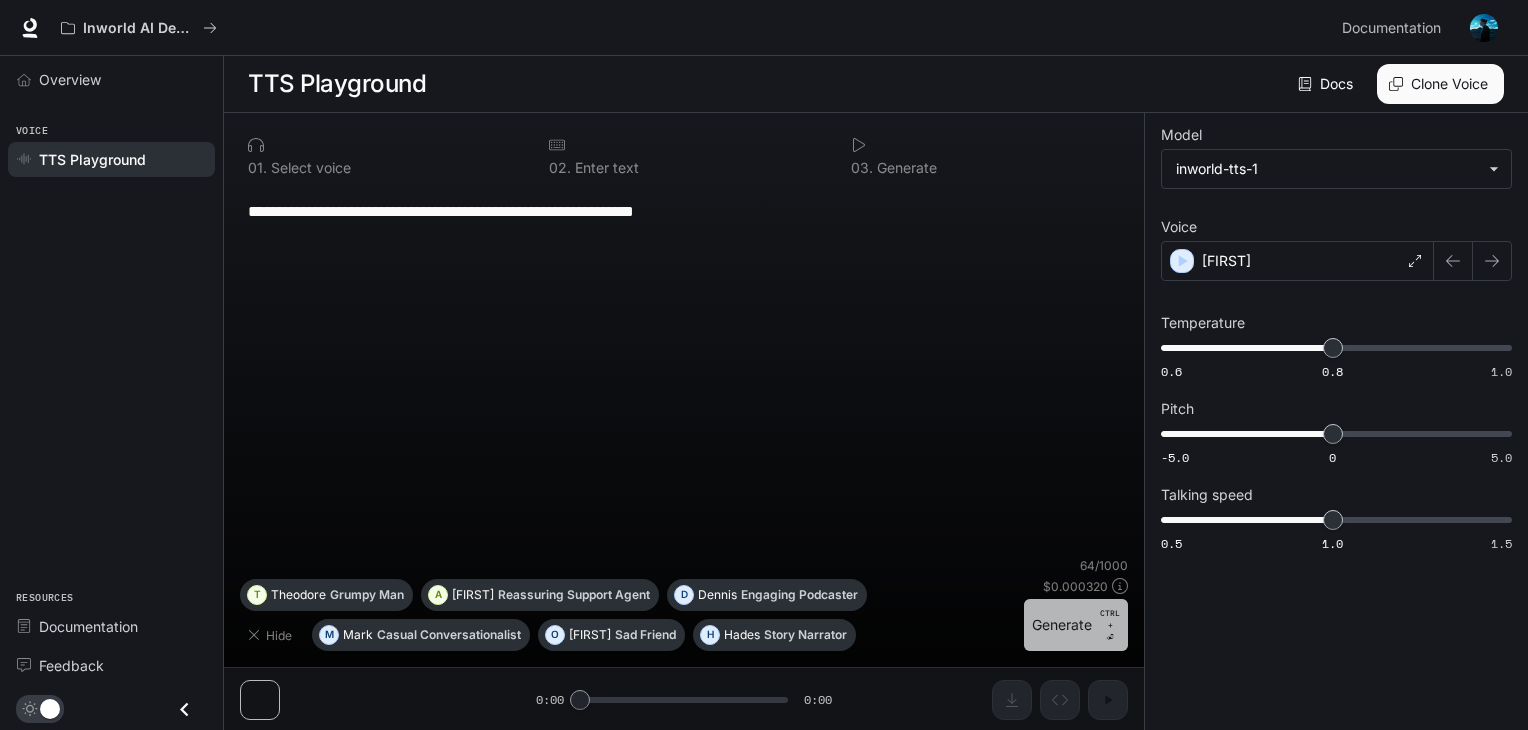 click on "Generate CTRL +  ⏎" at bounding box center (1076, 625) 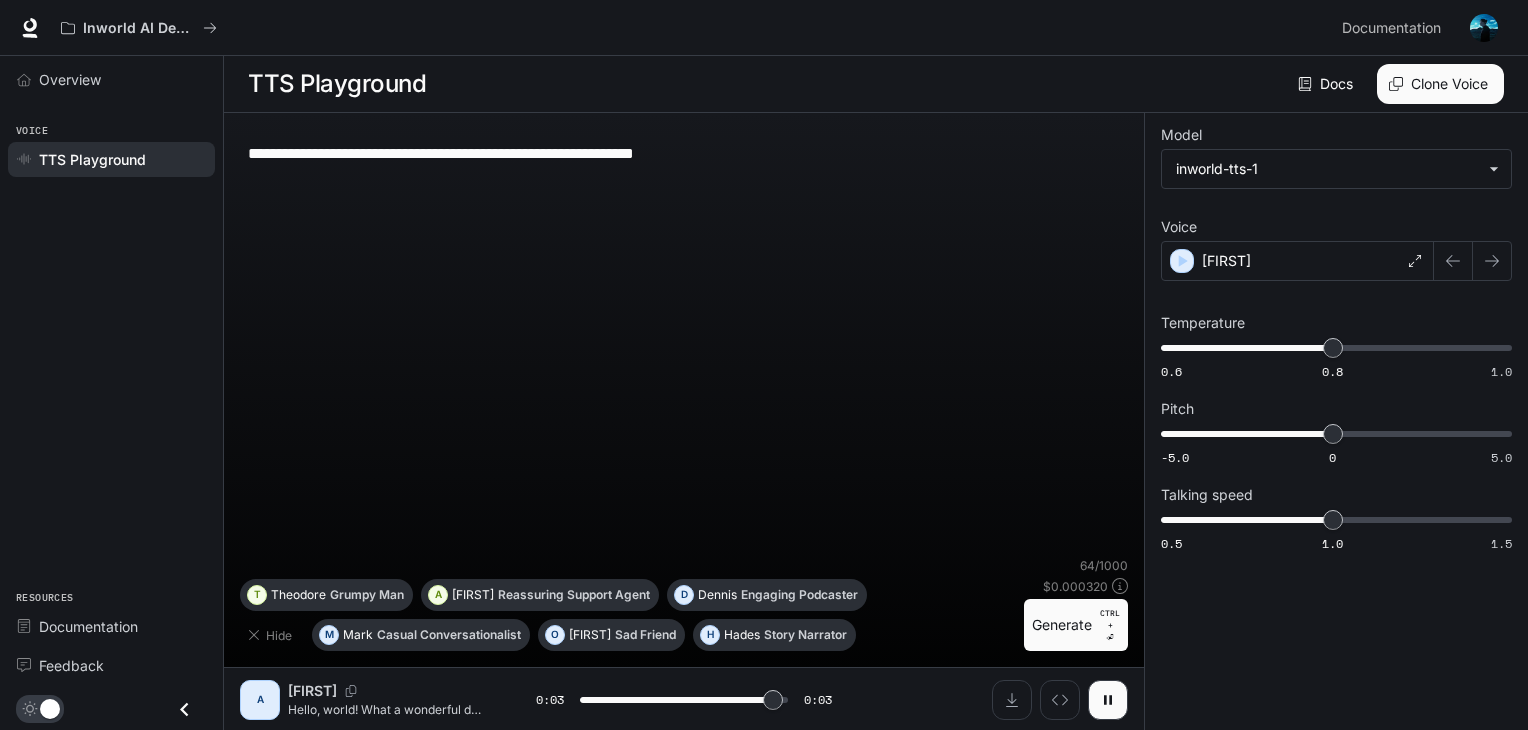 type on "*" 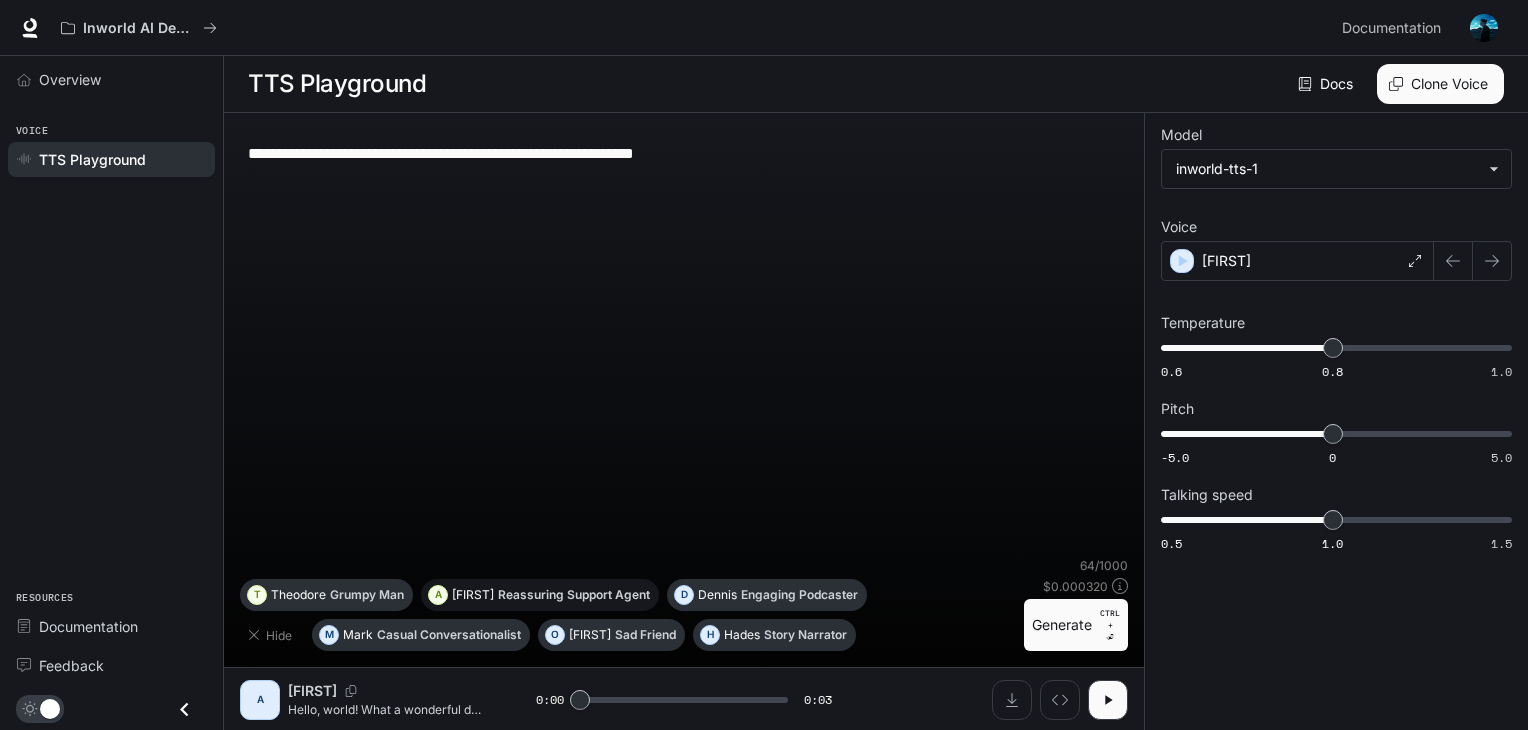 click on "Reassuring Support Agent" at bounding box center (574, 595) 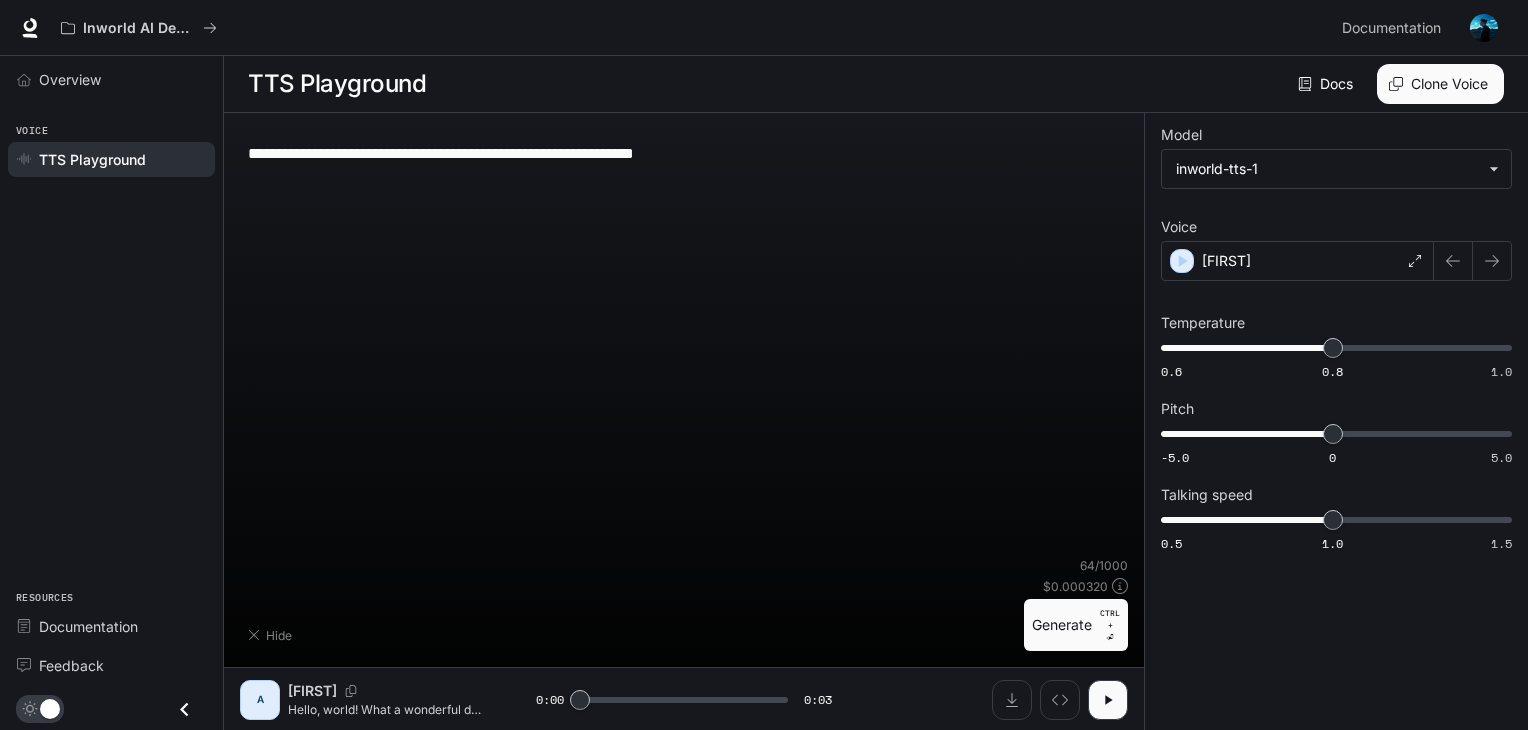 type on "**********" 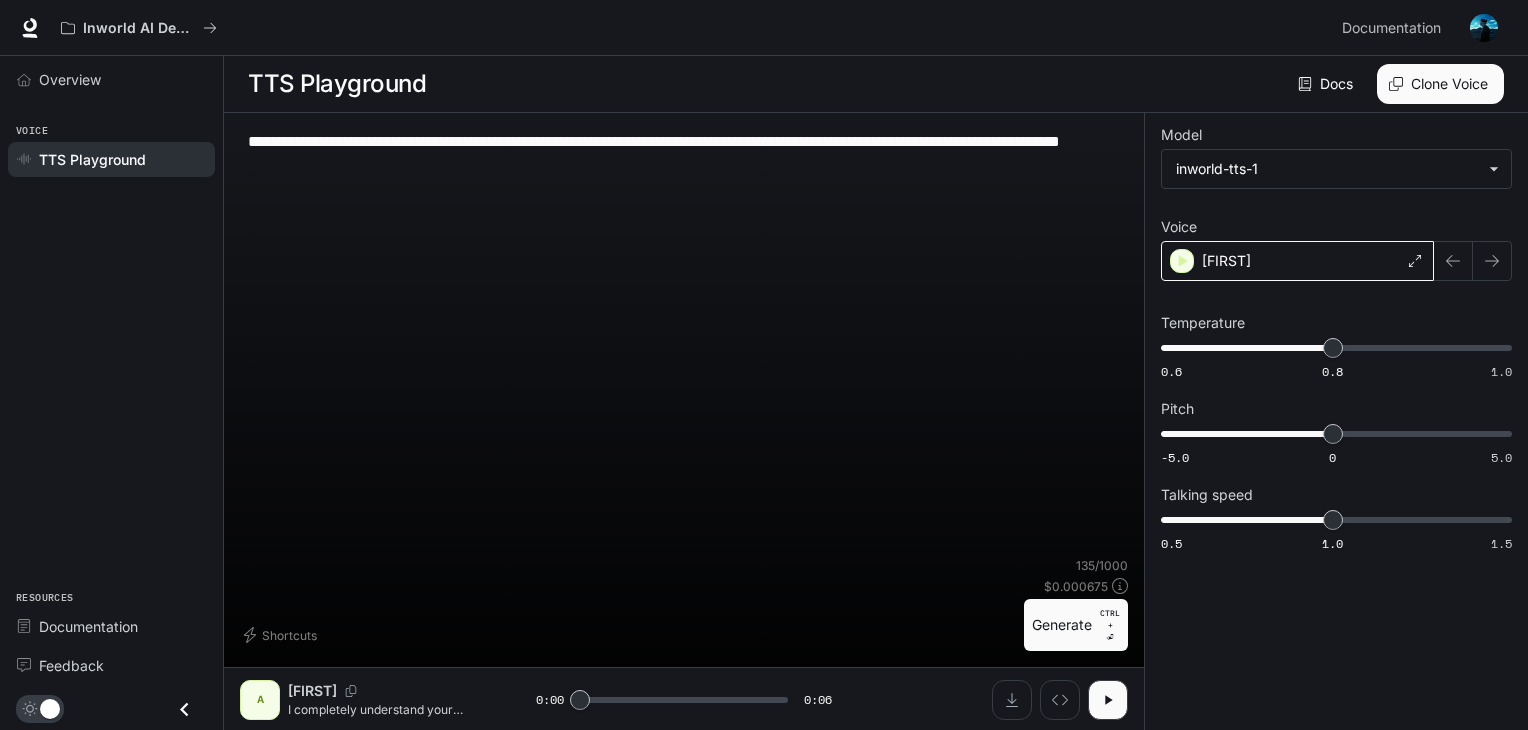 click on "[FIRST]" at bounding box center (1297, 261) 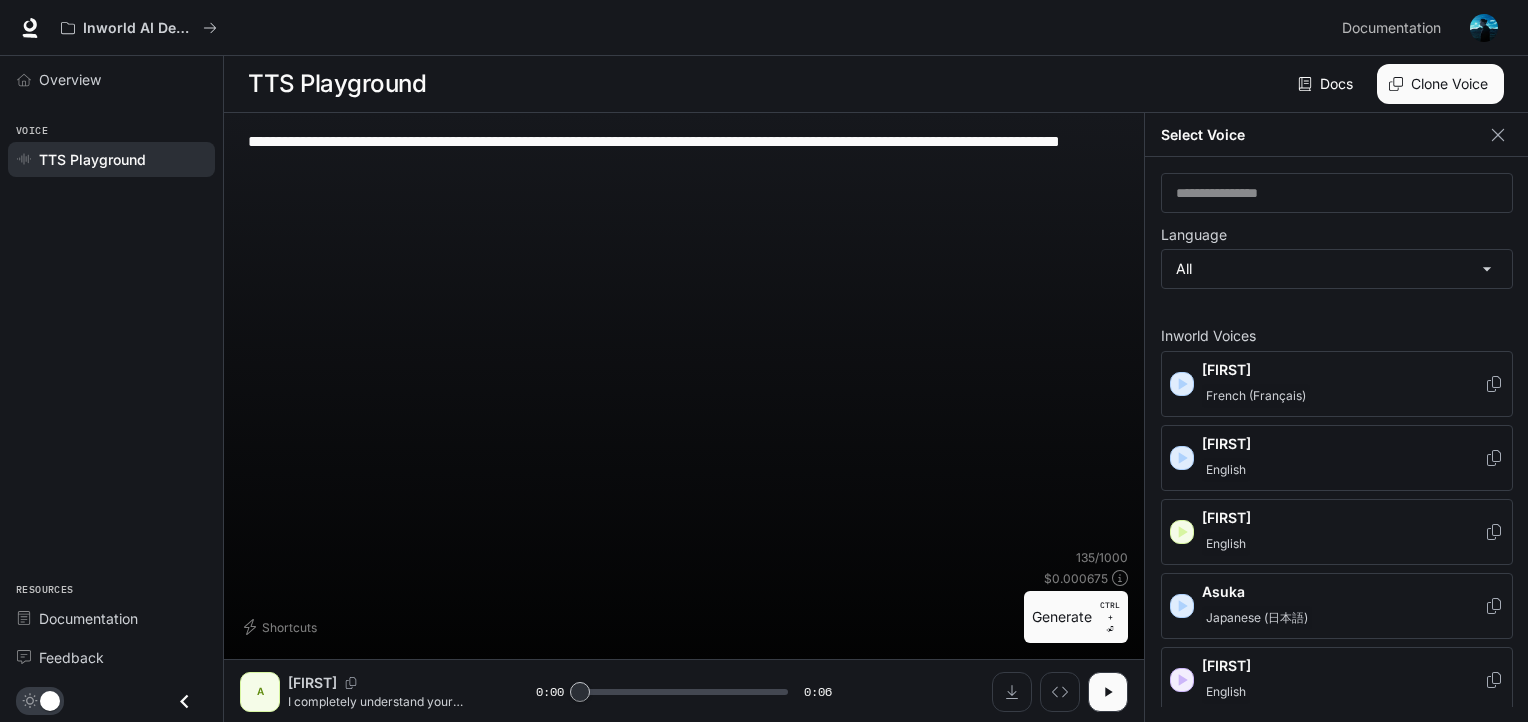 click on "[FIRST]" at bounding box center [1343, 444] 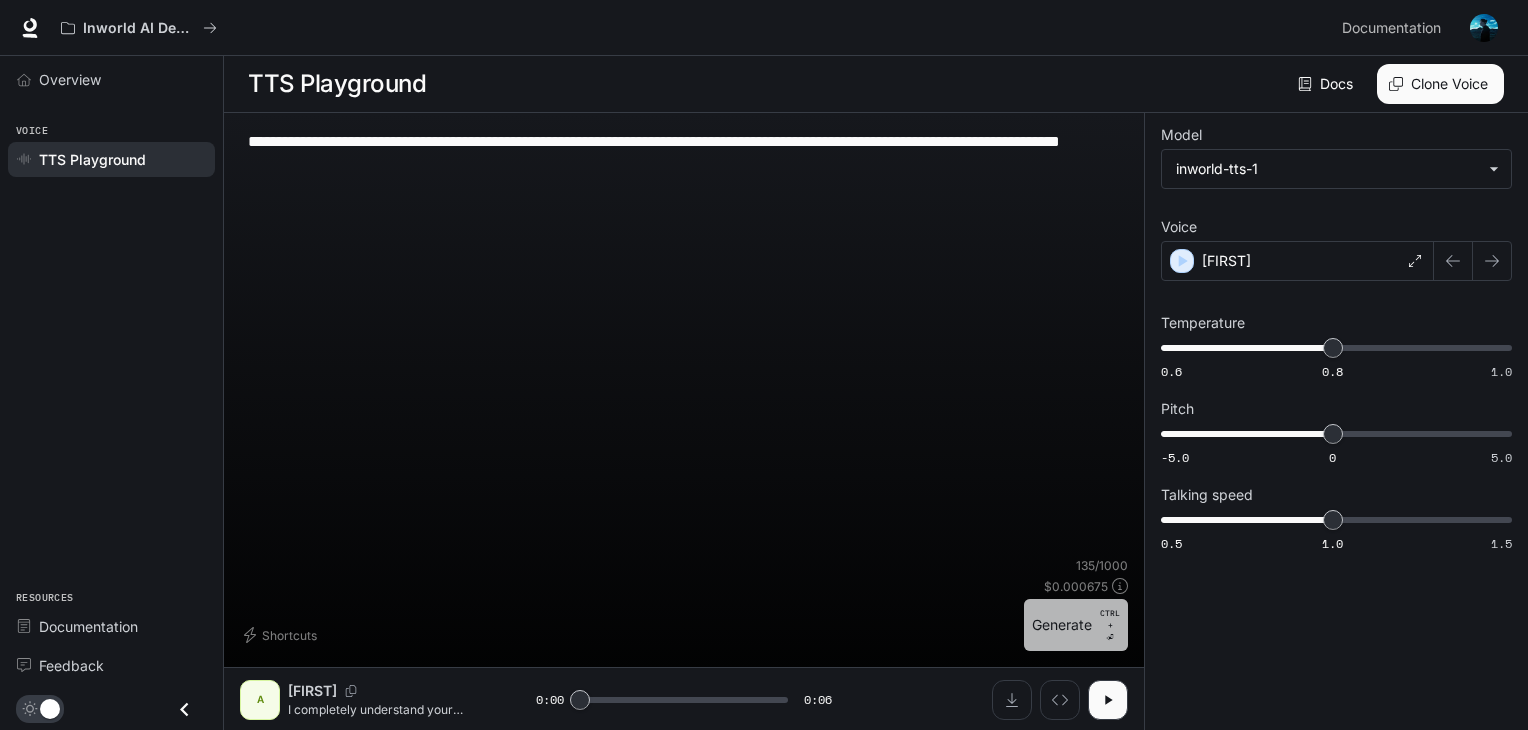 click on "CTRL +" at bounding box center (1110, 619) 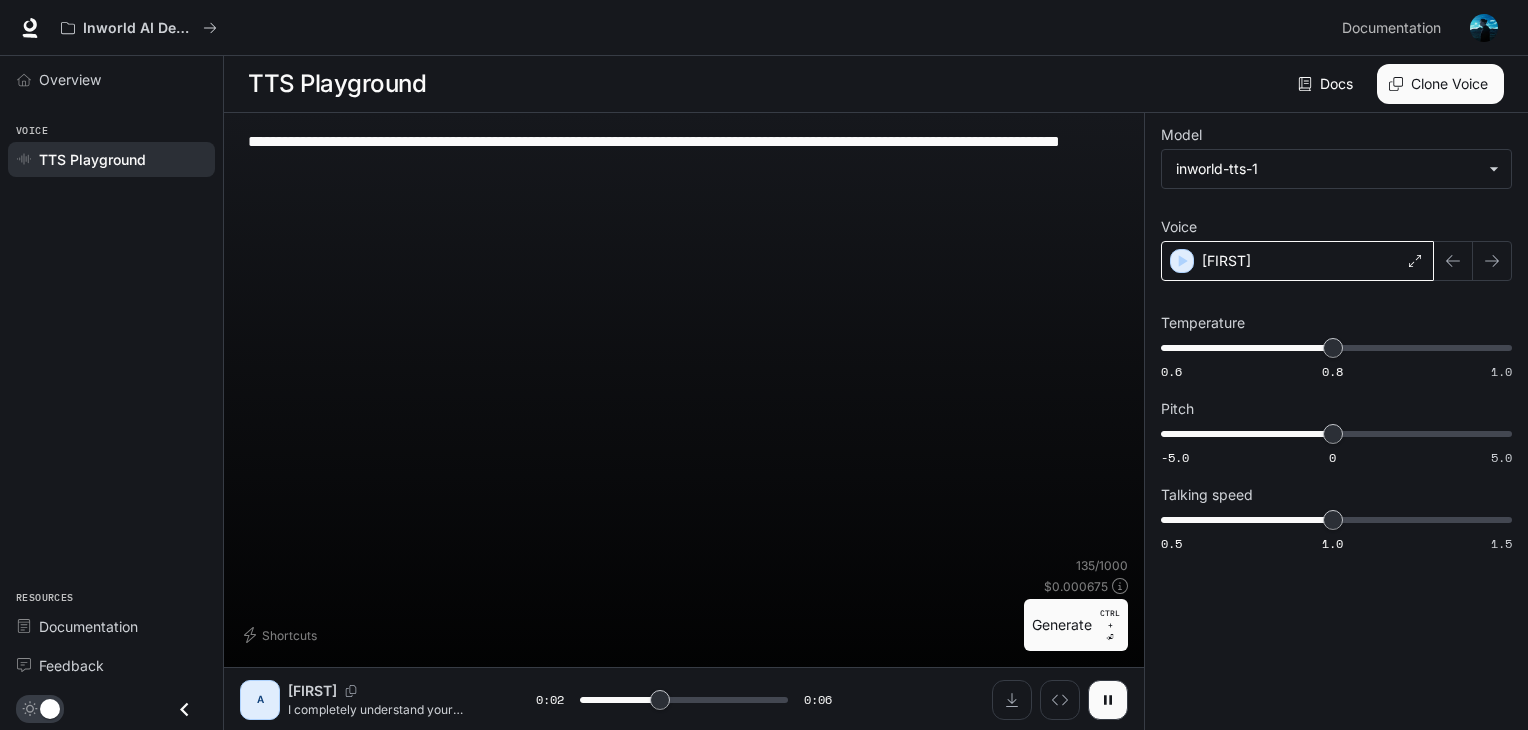 click on "[FIRST]" at bounding box center [1297, 261] 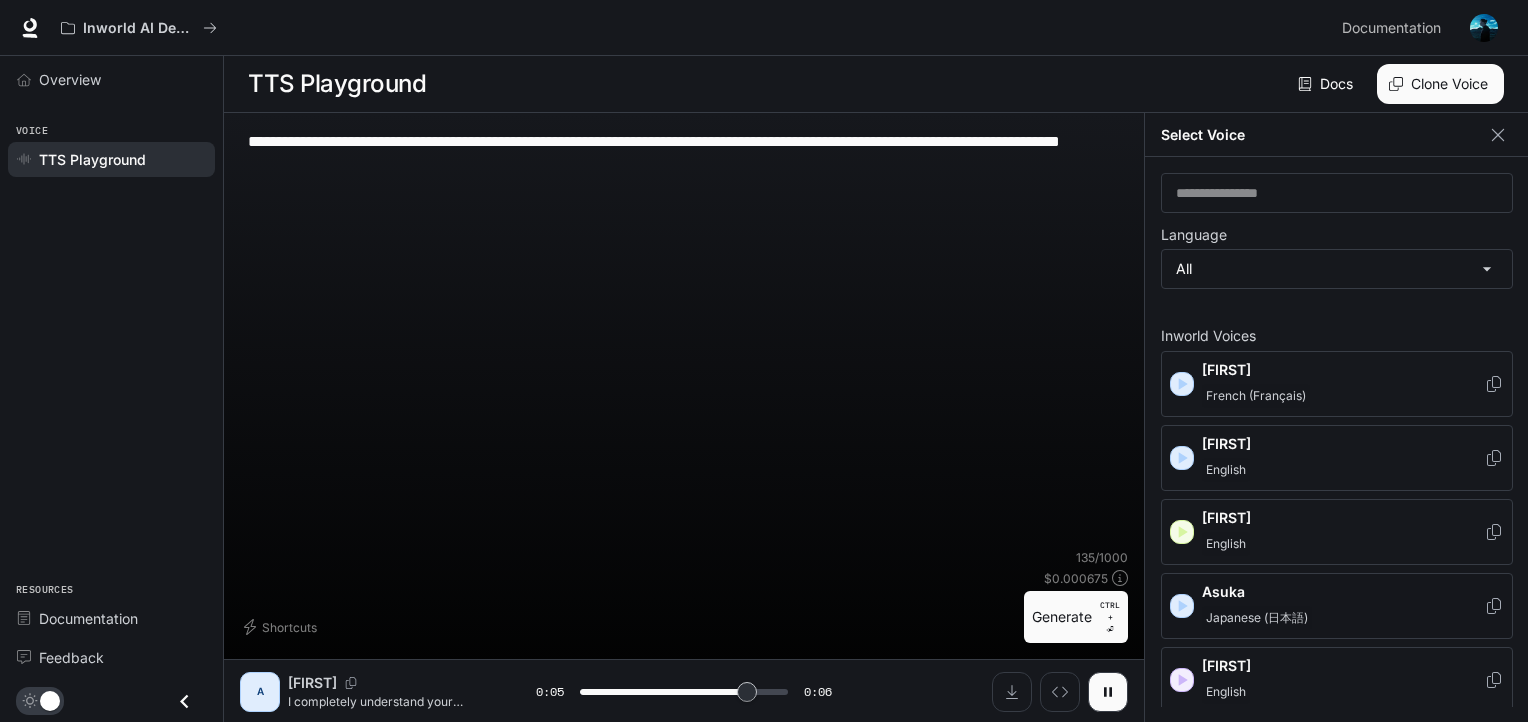click on "Asuka Japanese (日本語)" at bounding box center (1343, 606) 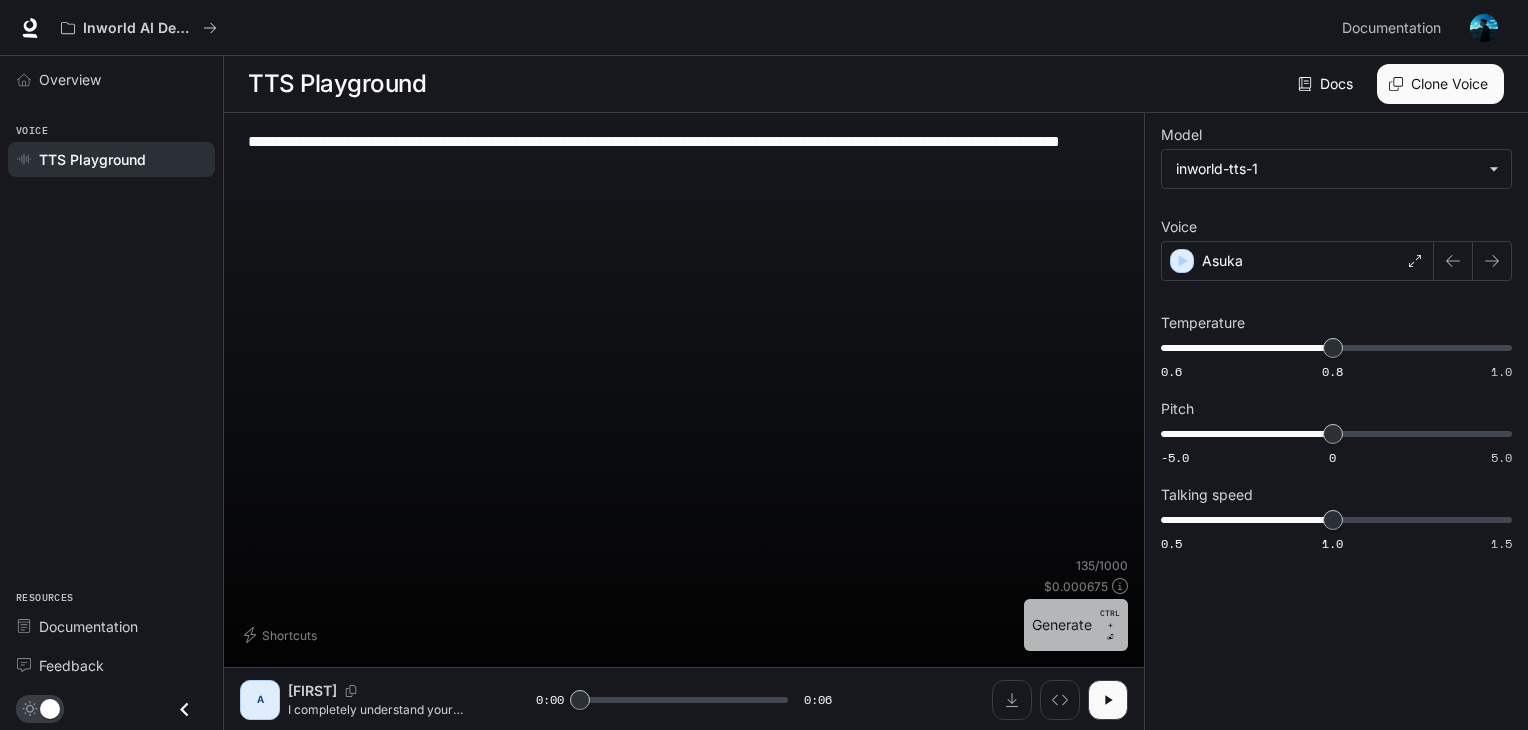click on "Generate CTRL +  ⏎" at bounding box center [1076, 625] 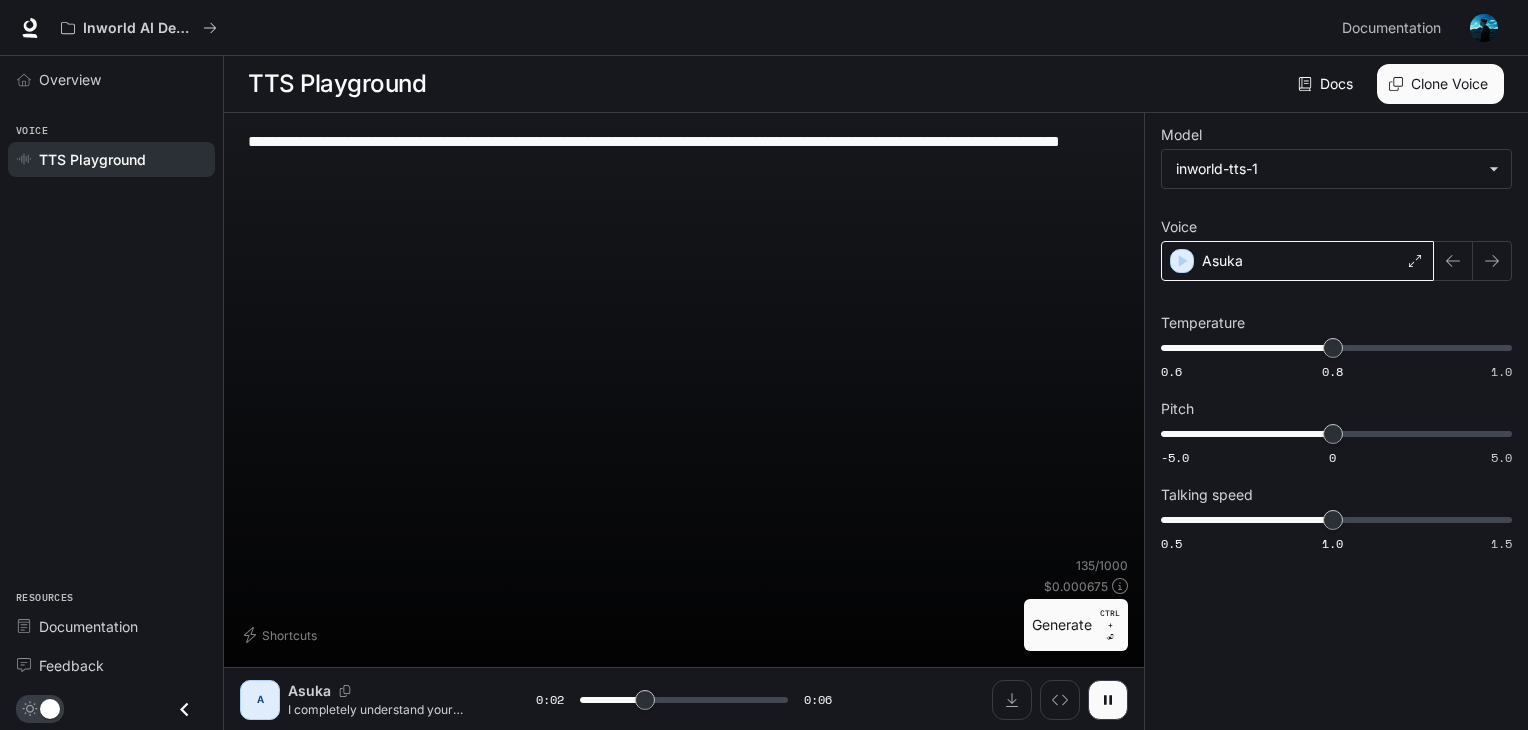 click on "Asuka" at bounding box center (1297, 261) 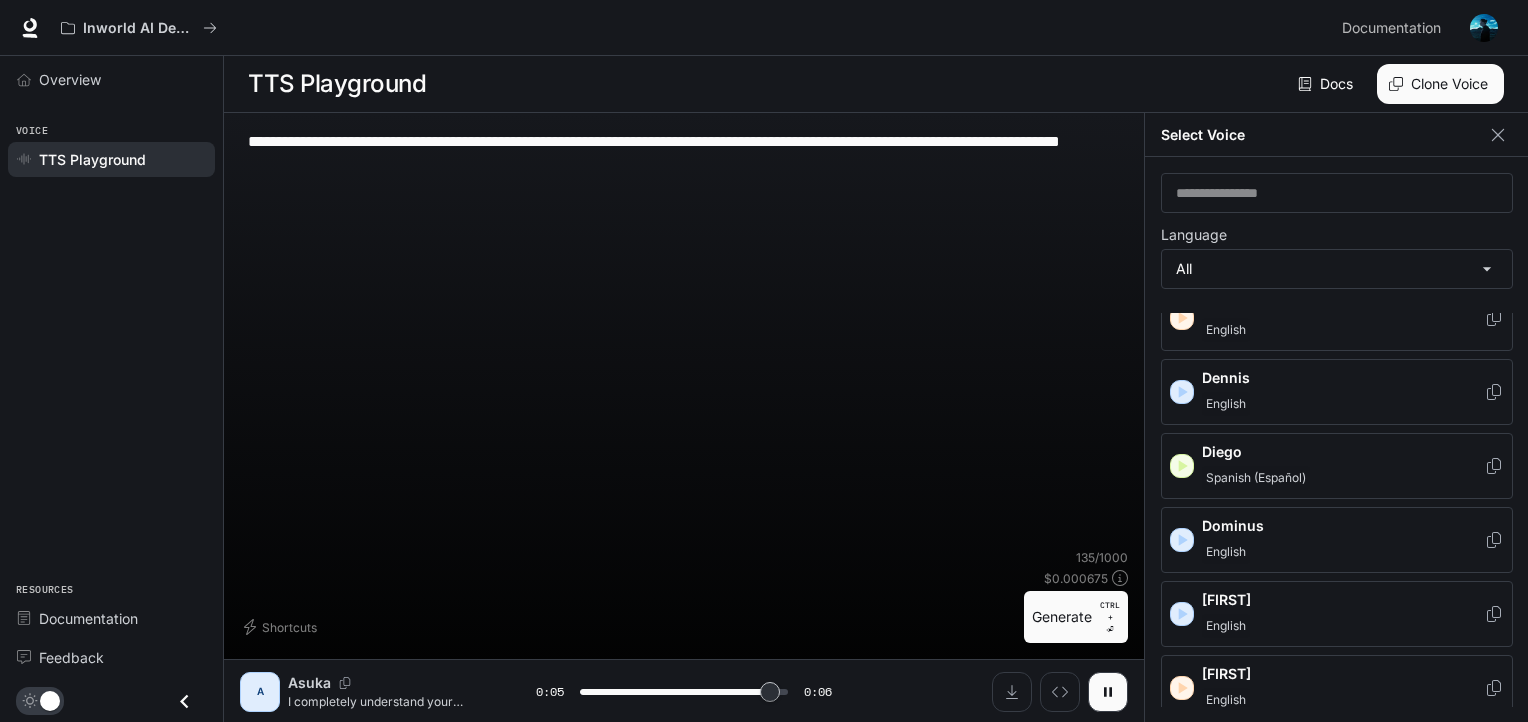 scroll, scrollTop: 444, scrollLeft: 0, axis: vertical 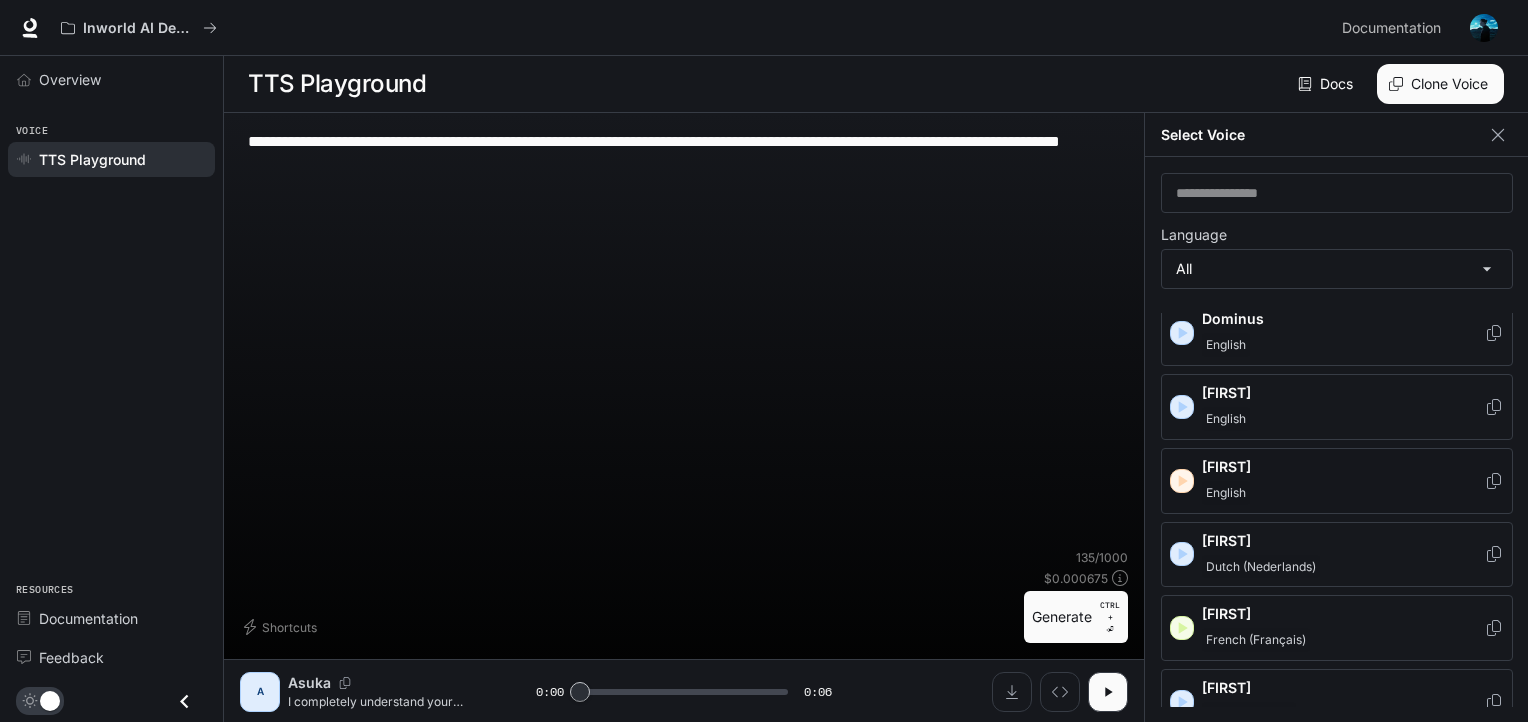 click on "[FIRST]" at bounding box center (1343, 467) 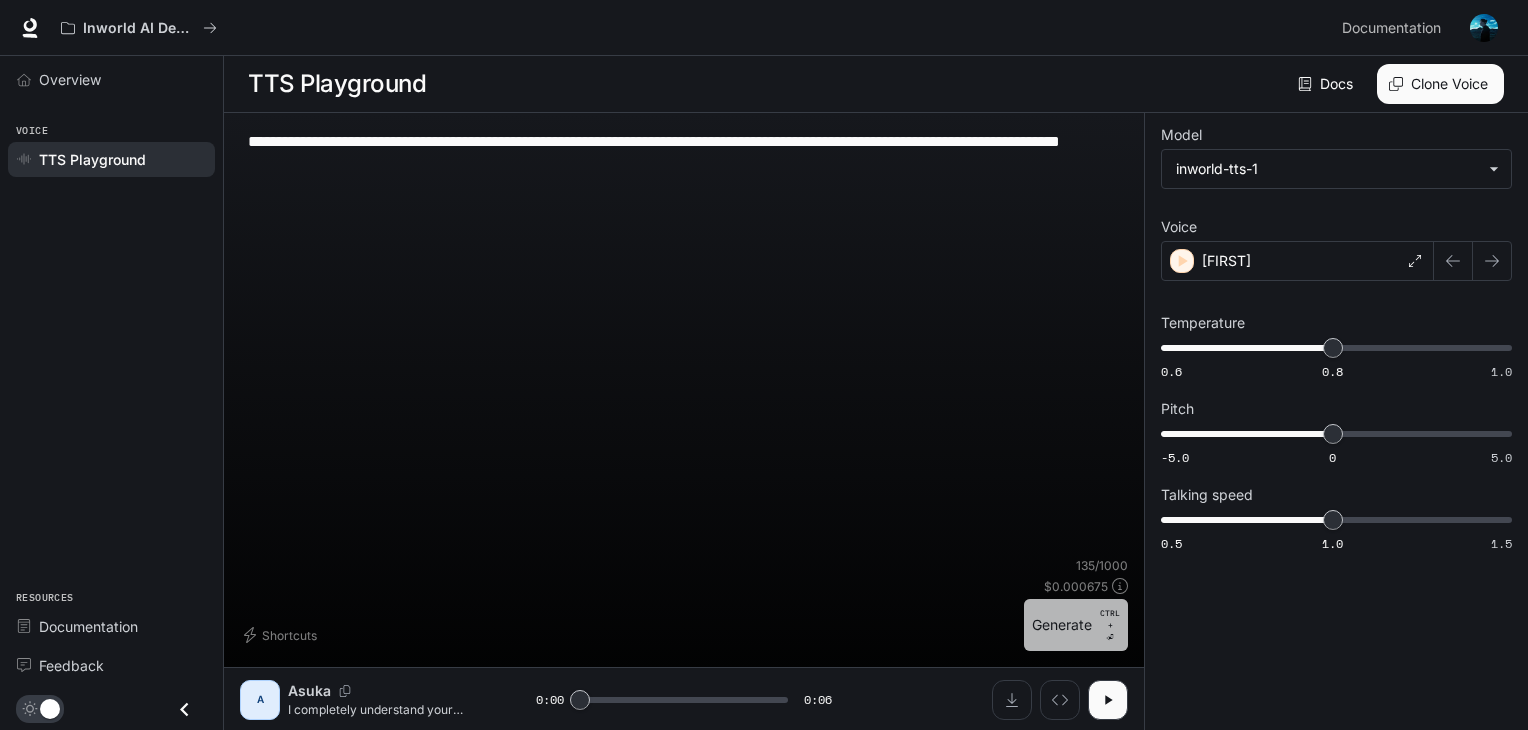 click on "Generate CTRL +  ⏎" at bounding box center (1076, 625) 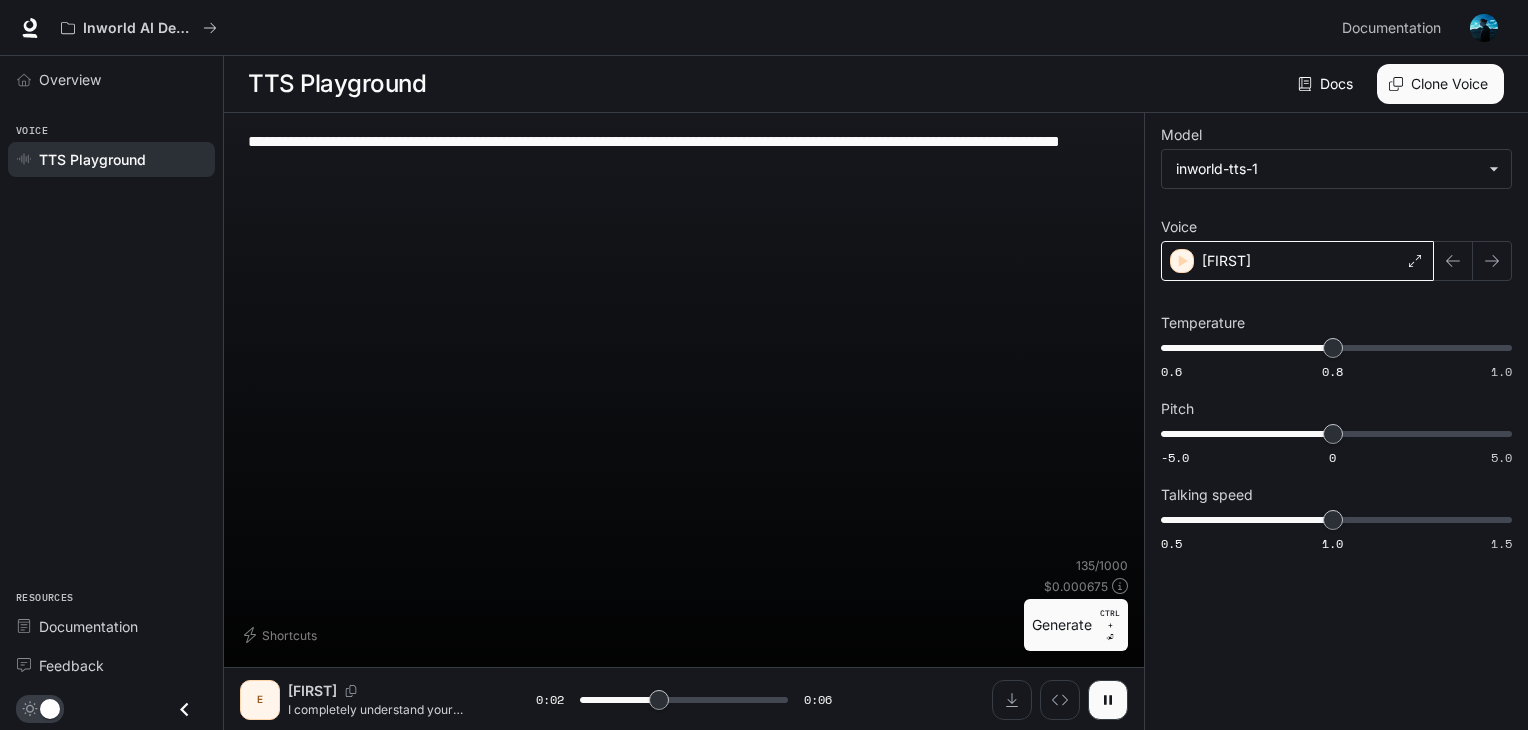 click on "[FIRST]" at bounding box center (1297, 261) 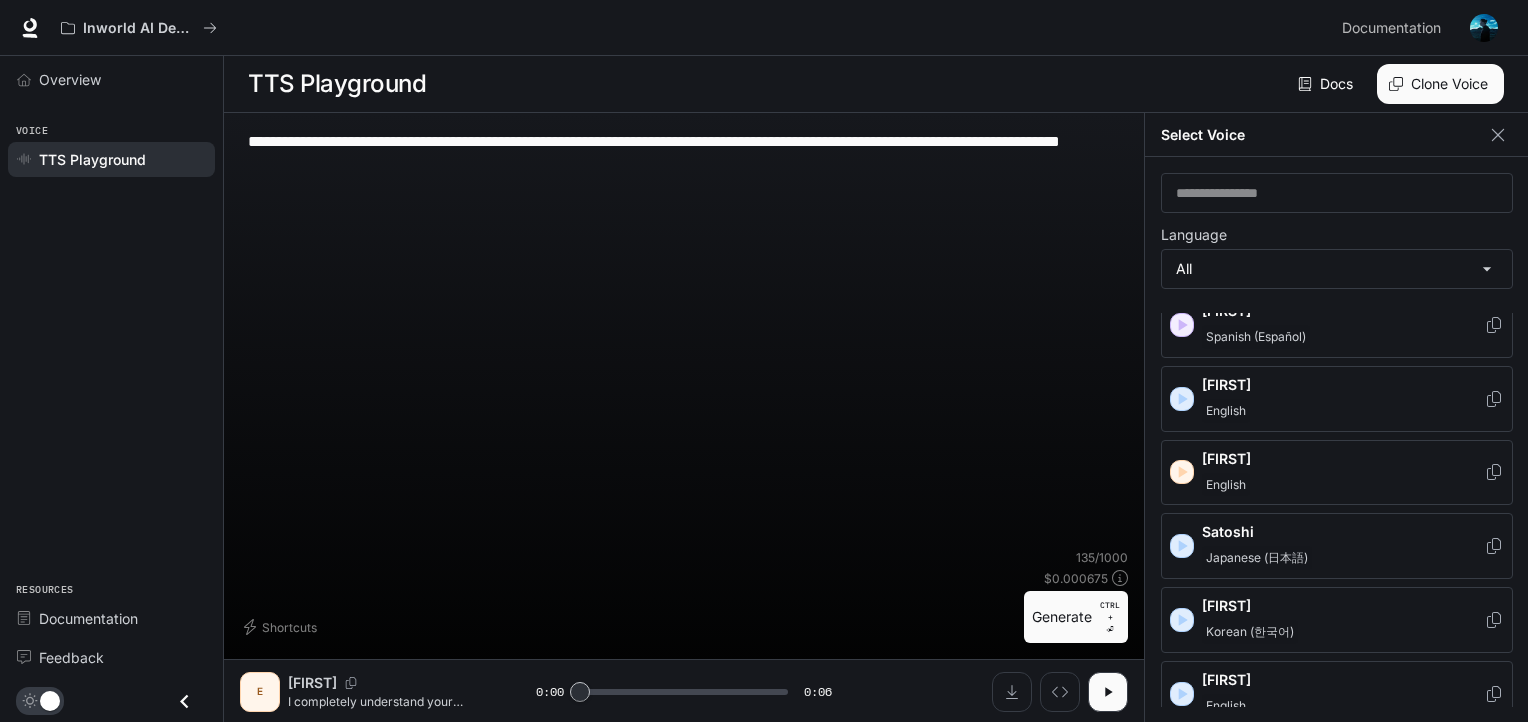 scroll, scrollTop: 2648, scrollLeft: 0, axis: vertical 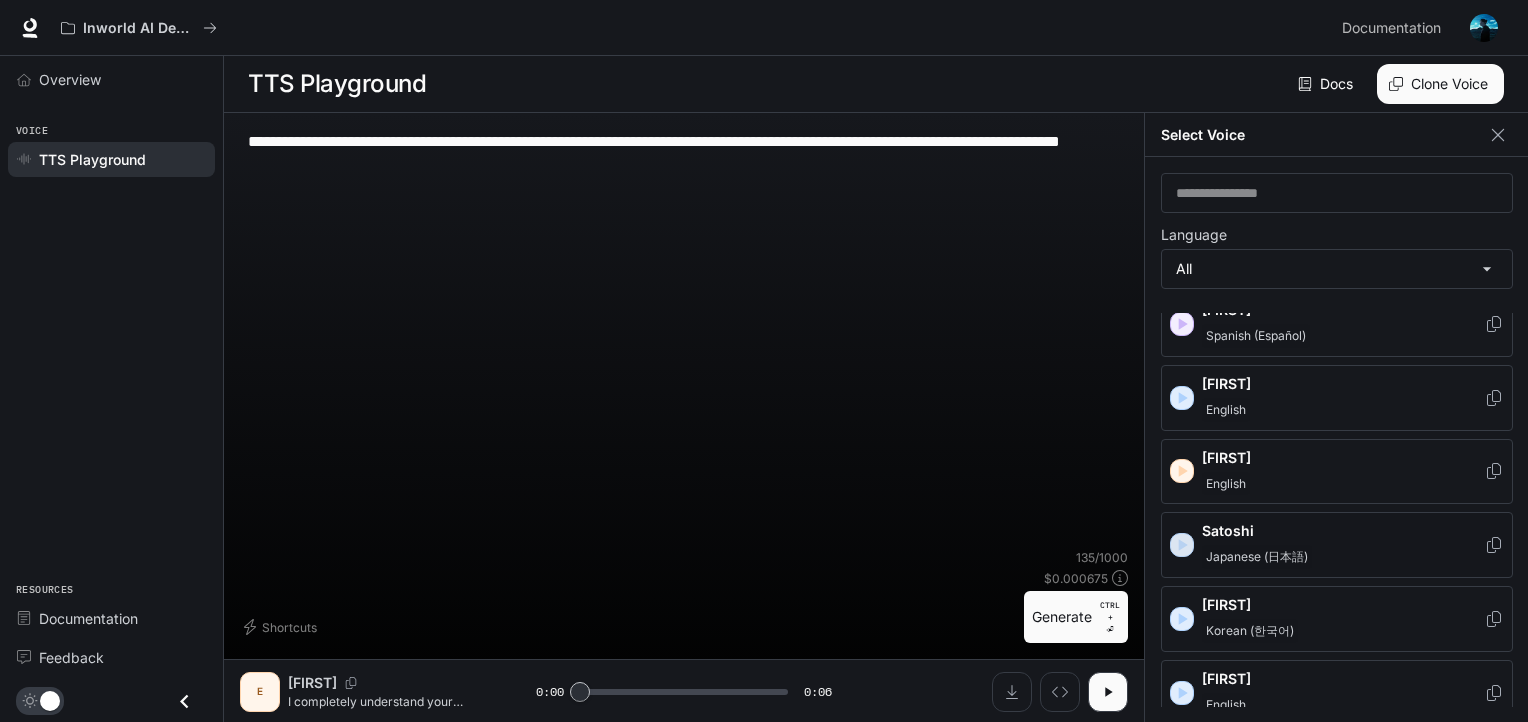 click 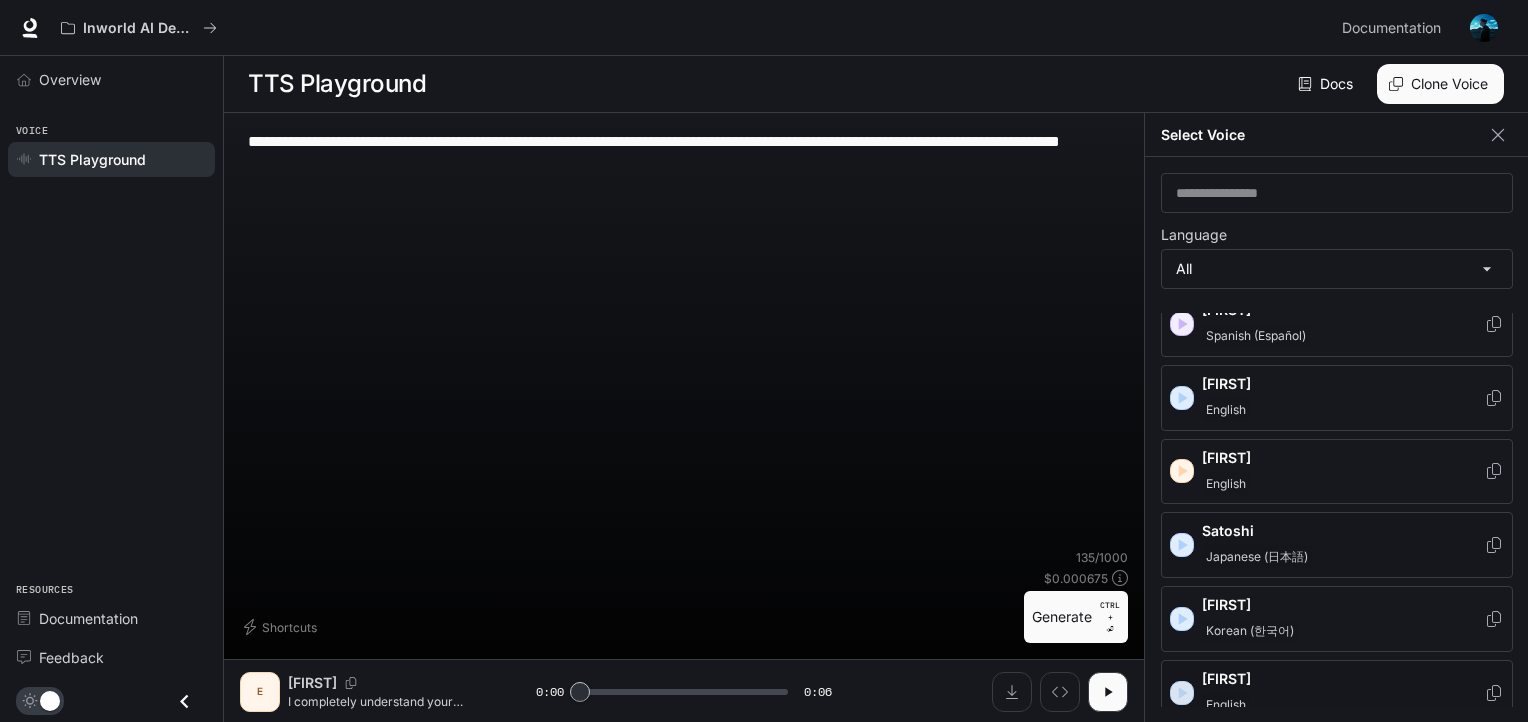 click 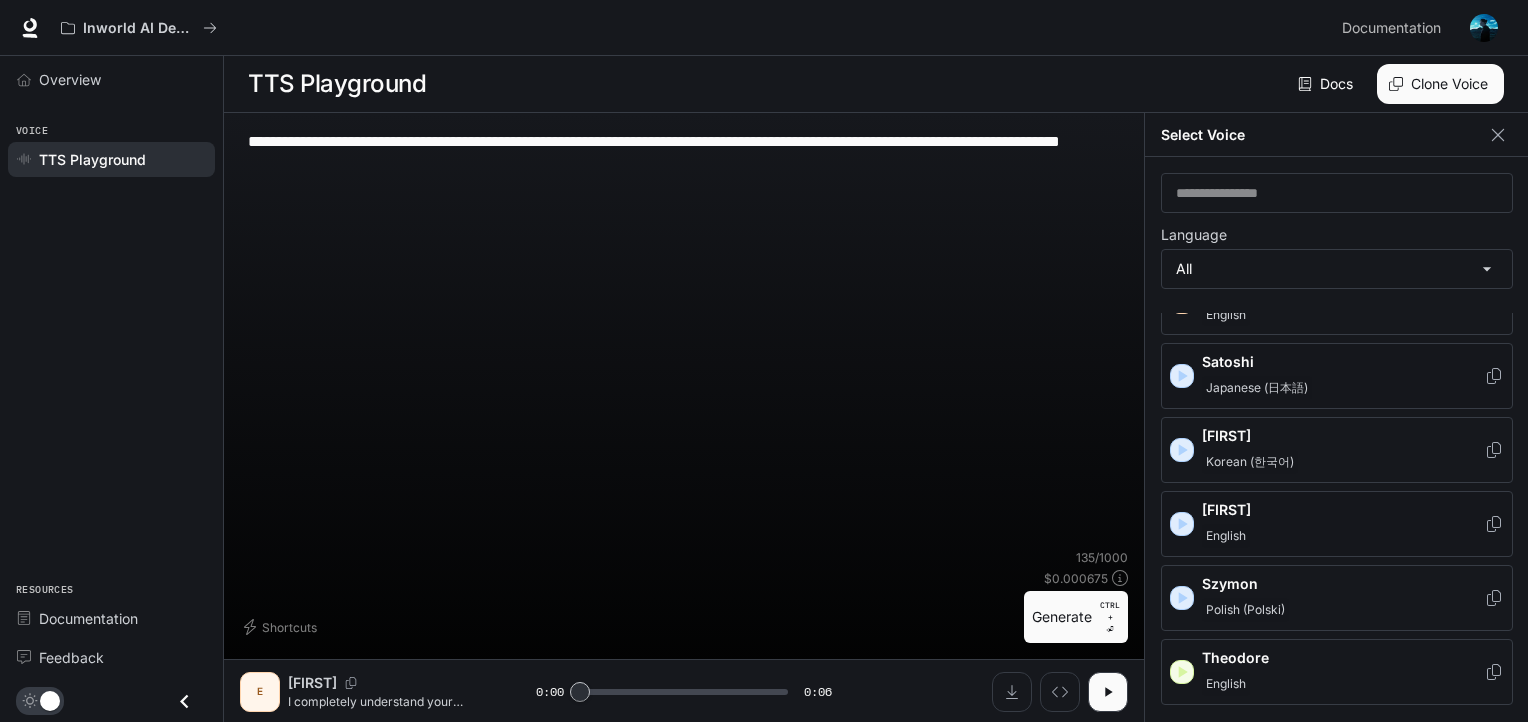 scroll, scrollTop: 2840, scrollLeft: 0, axis: vertical 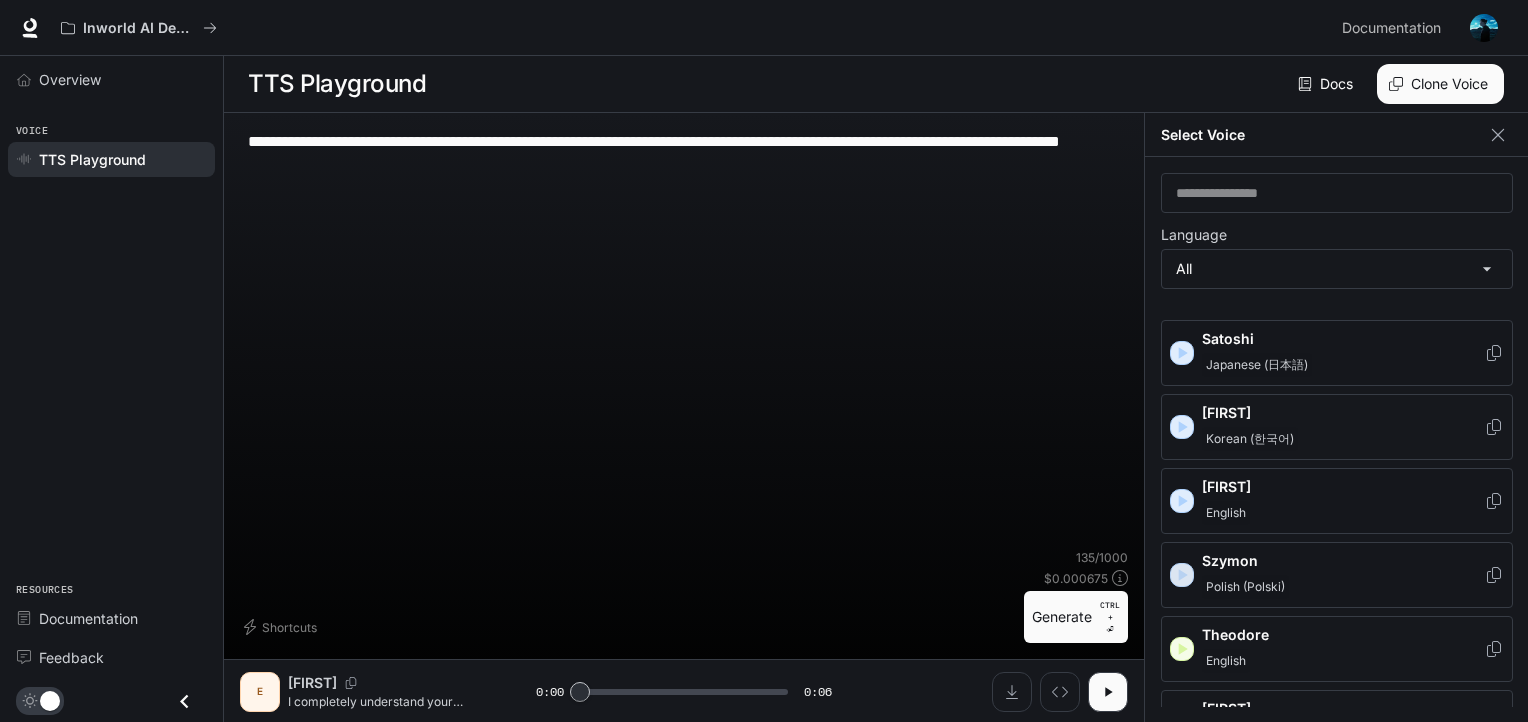 click 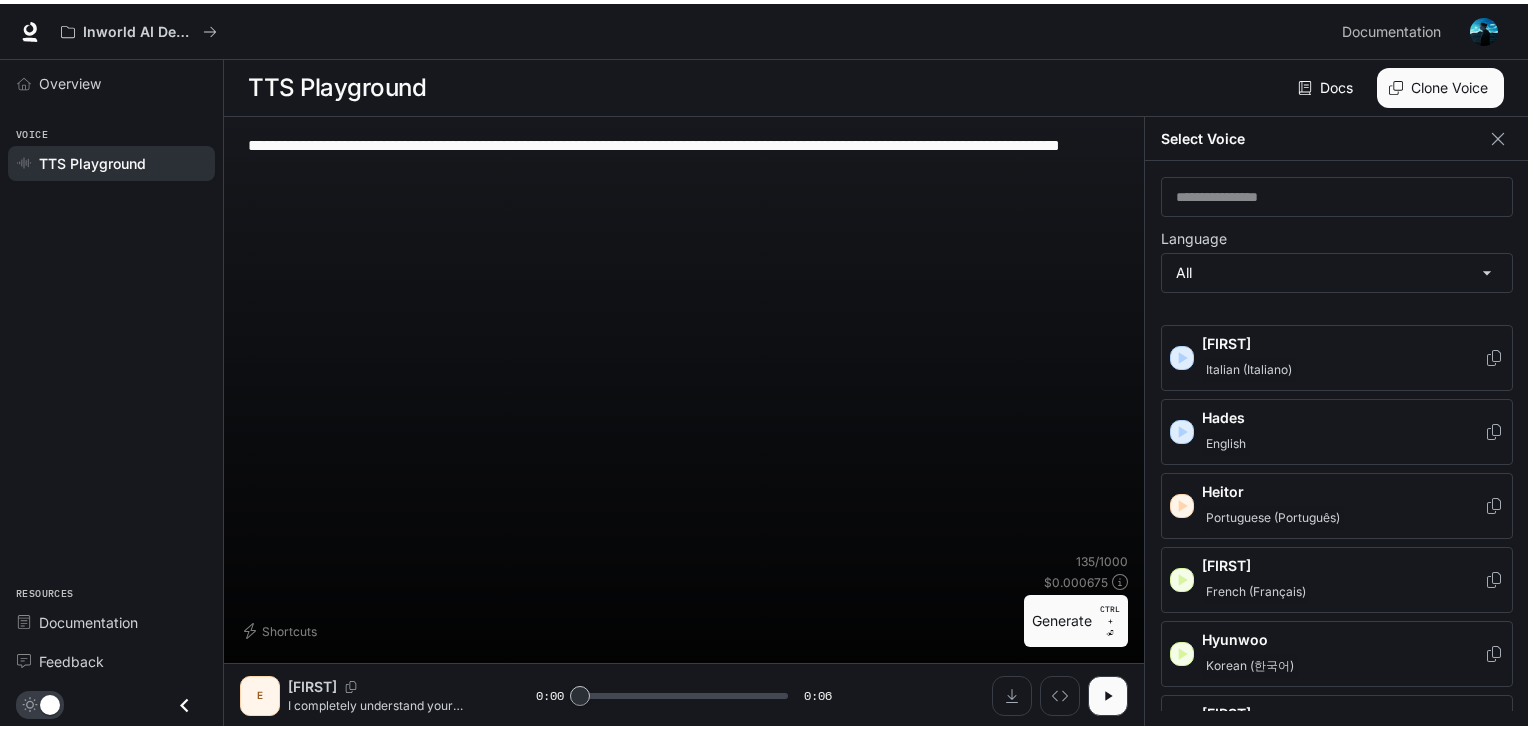 scroll, scrollTop: 709, scrollLeft: 0, axis: vertical 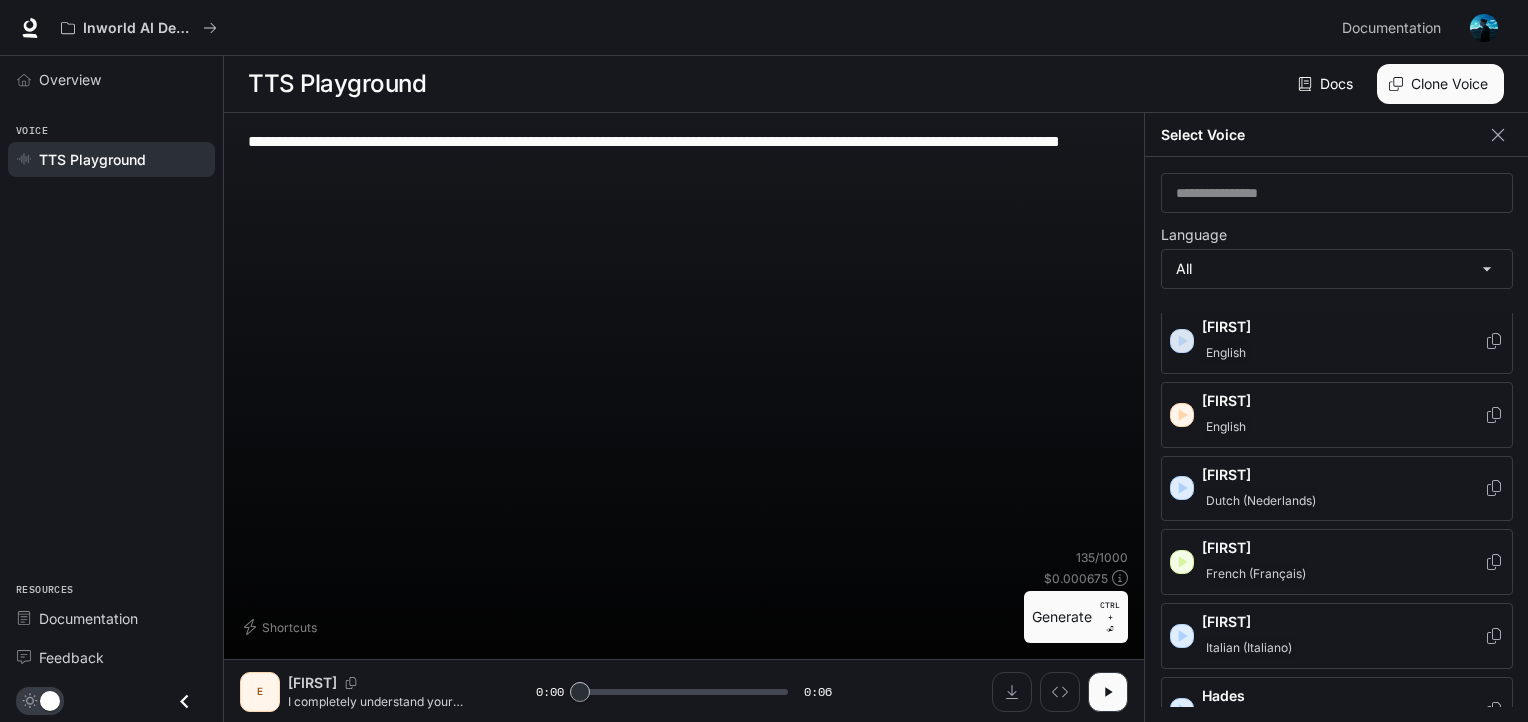 click 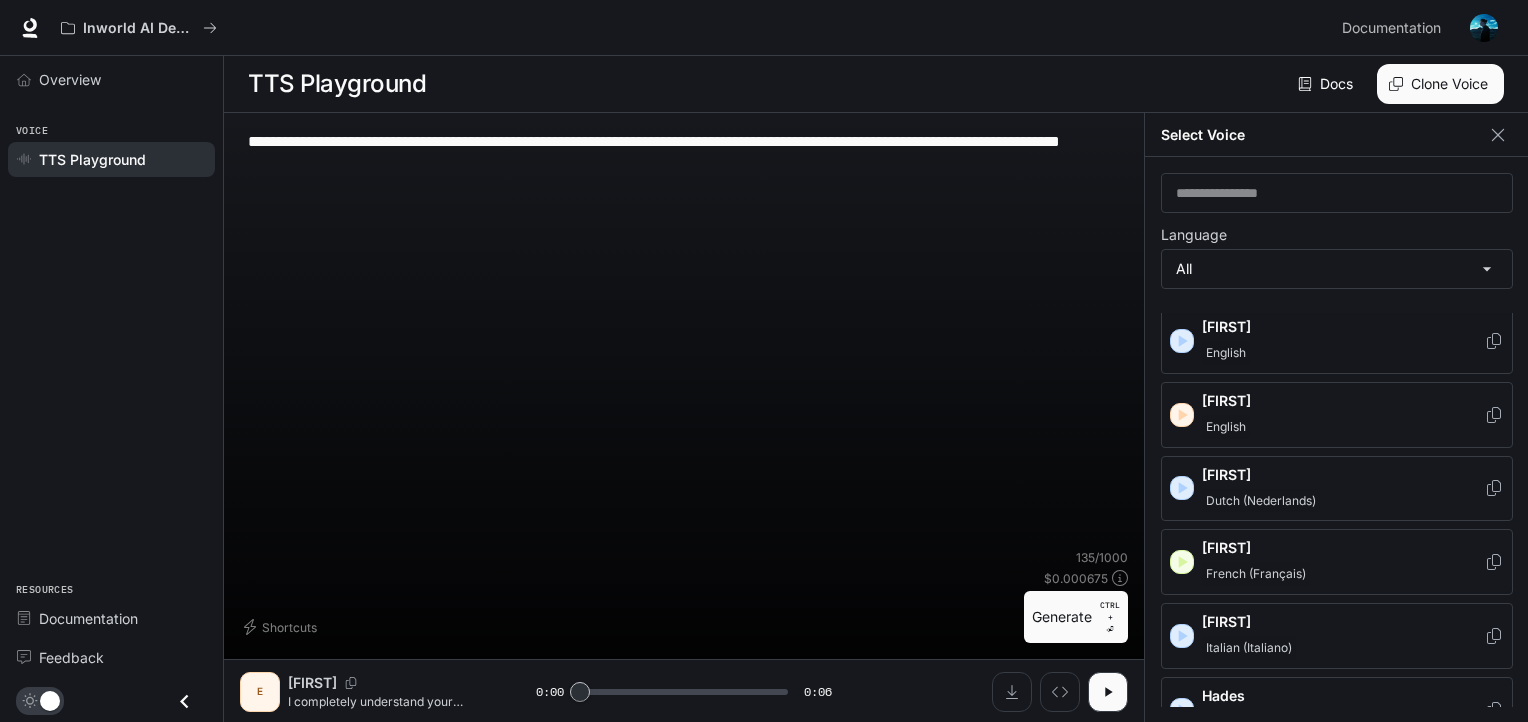 click on "**********" at bounding box center (684, 339) 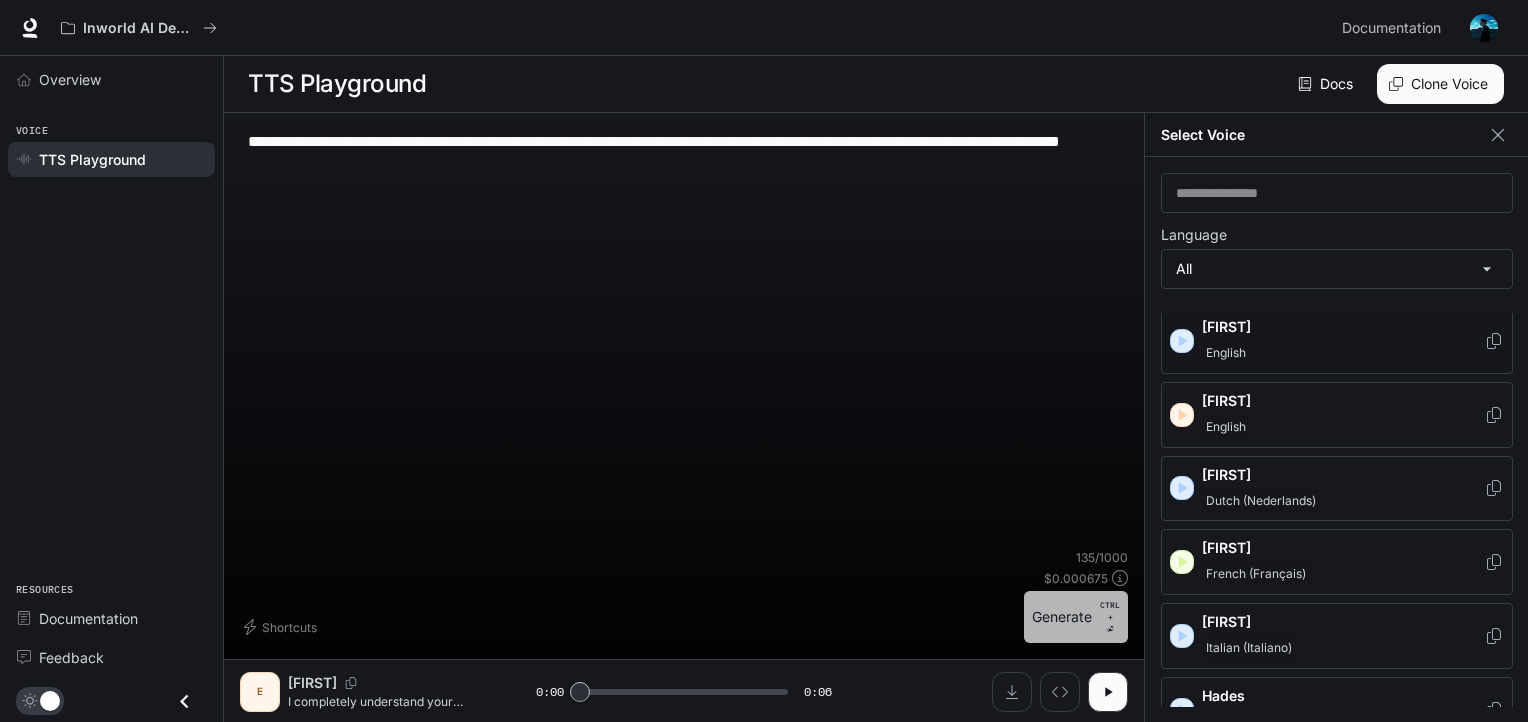 click on "Generate CTRL +  ⏎" at bounding box center [1076, 617] 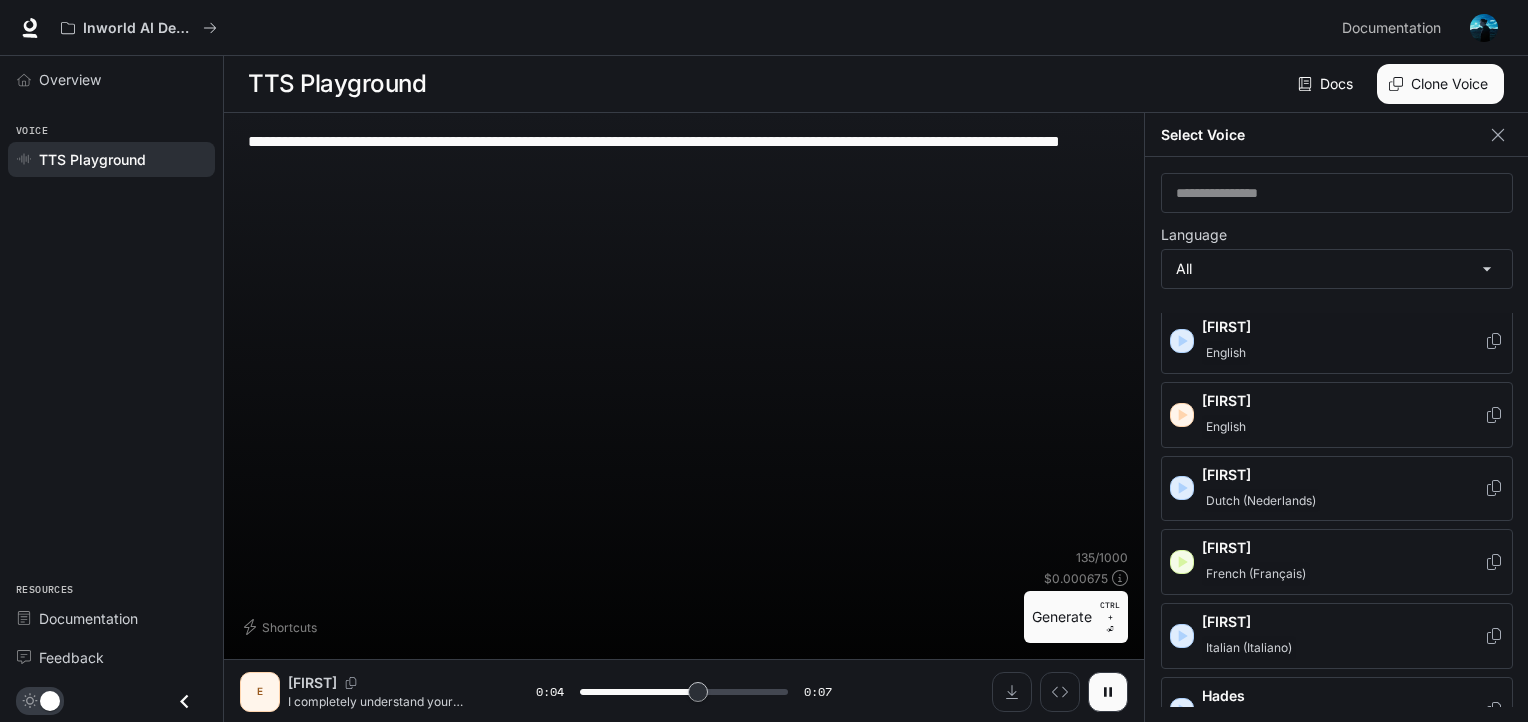 click on "Overview Voice TTS Playground Resources Documentation Feedback" at bounding box center [111, 389] 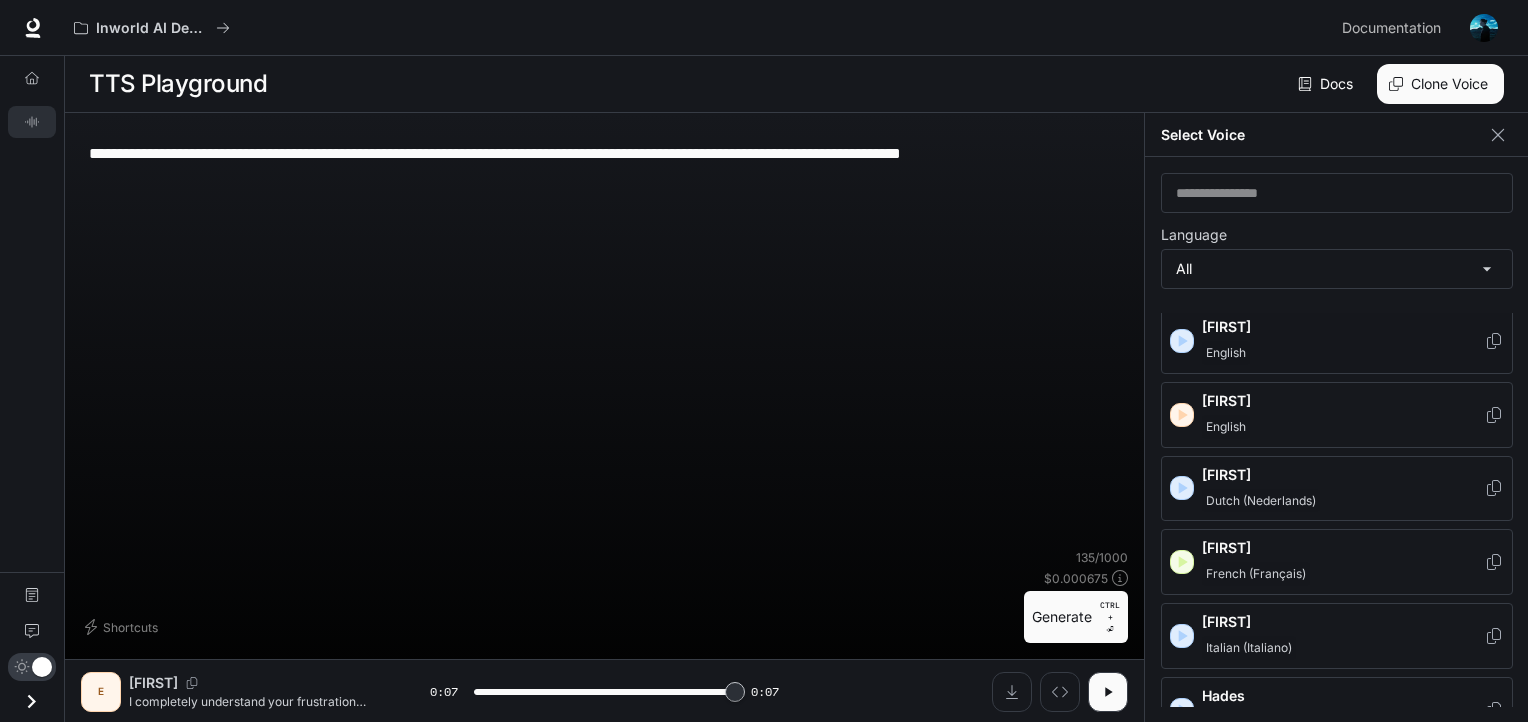 type on "*" 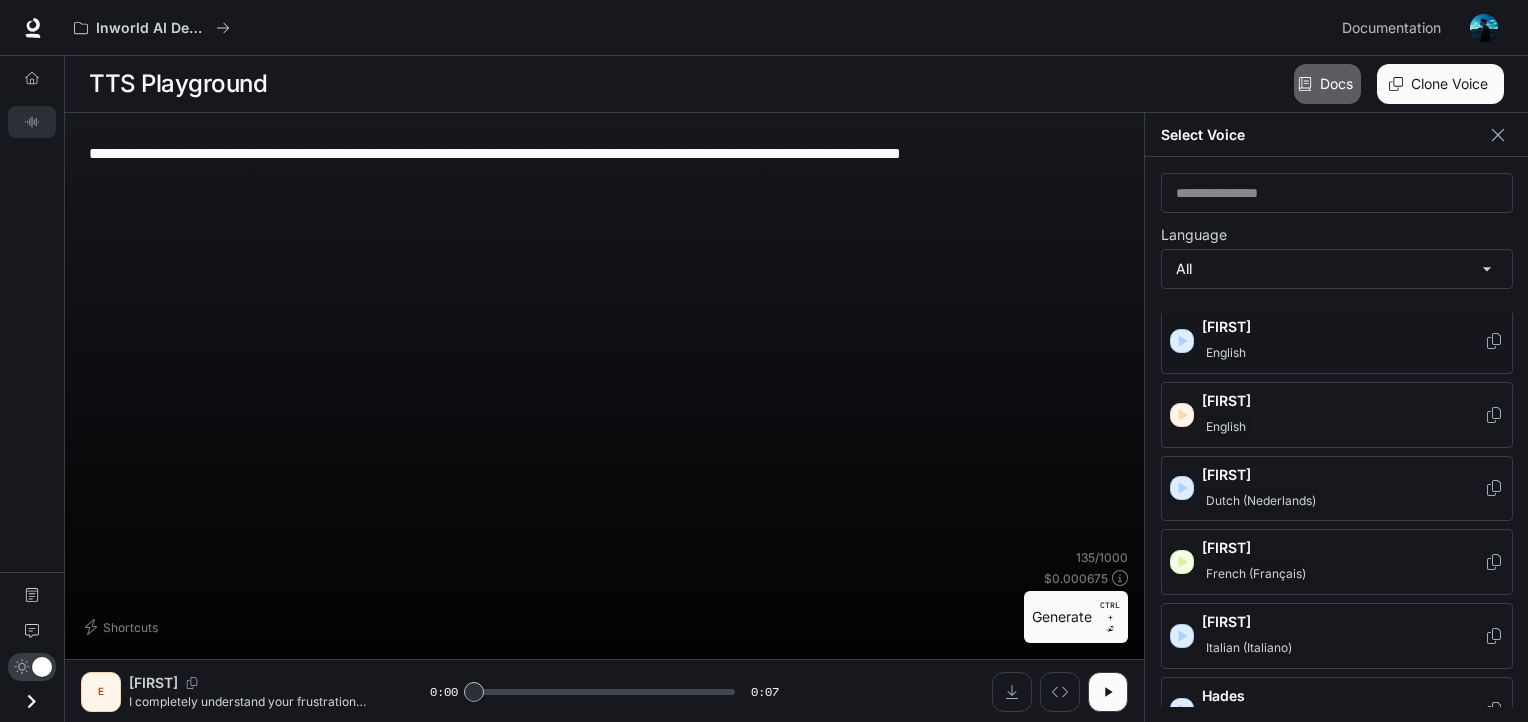 click on "Docs" at bounding box center (1327, 84) 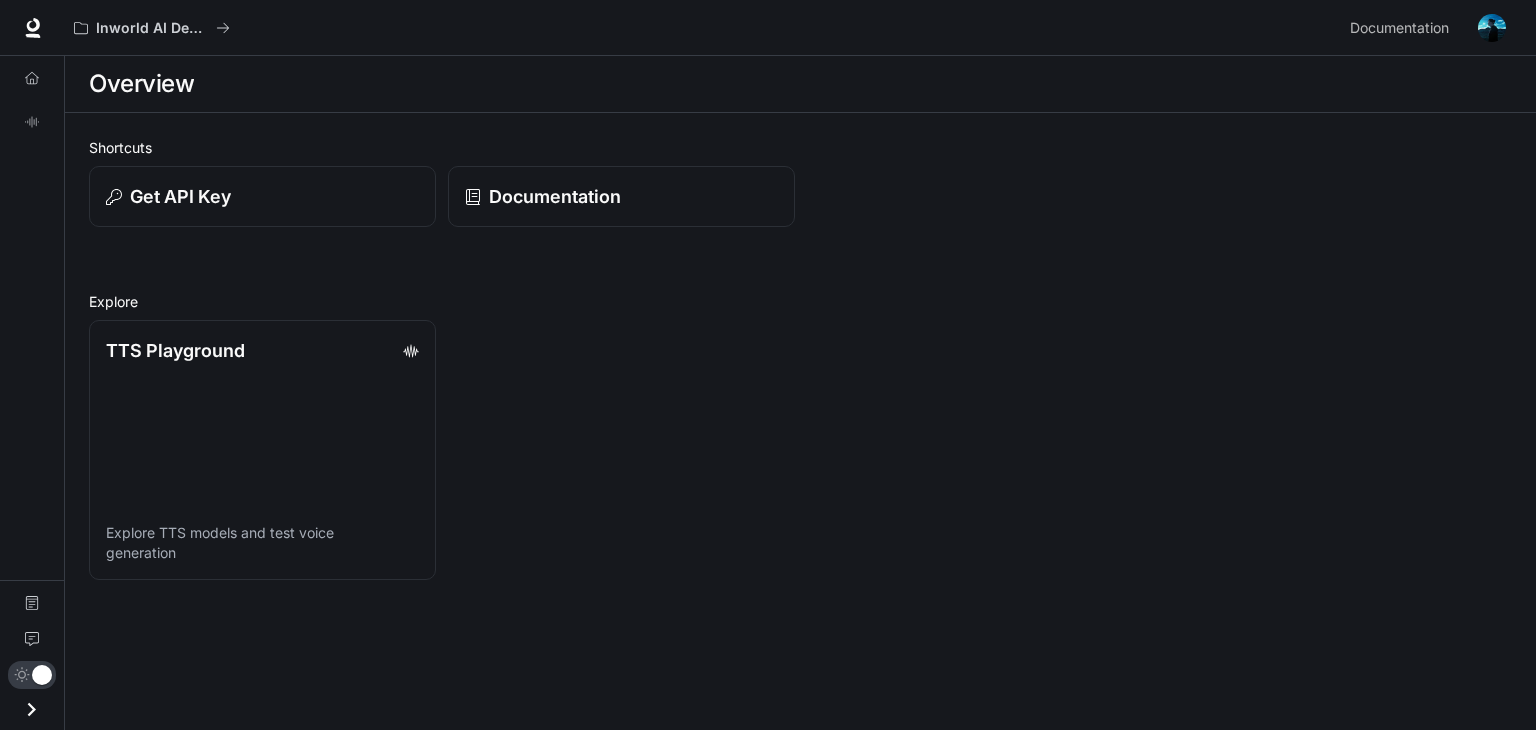 scroll, scrollTop: 0, scrollLeft: 0, axis: both 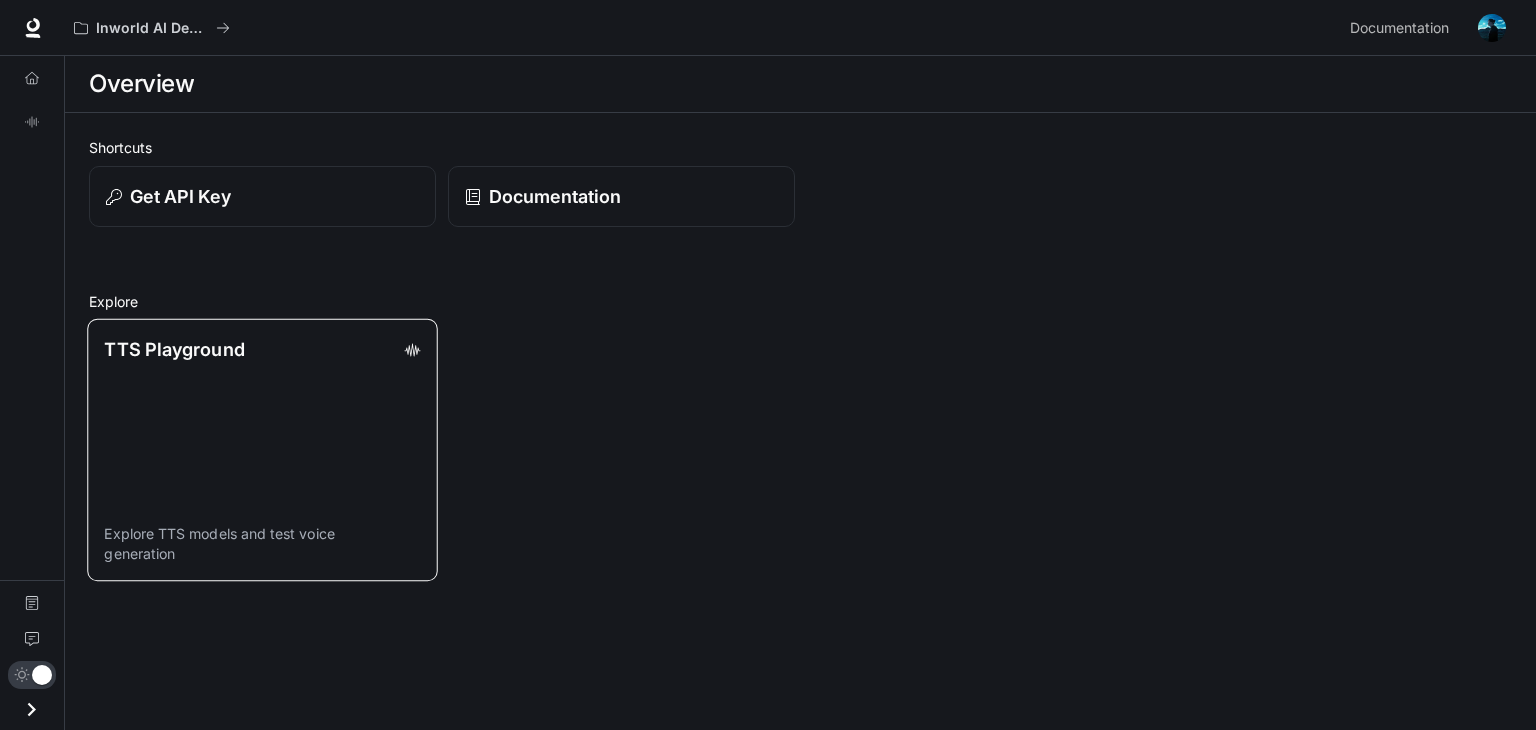 click on "TTS Playground" at bounding box center [174, 349] 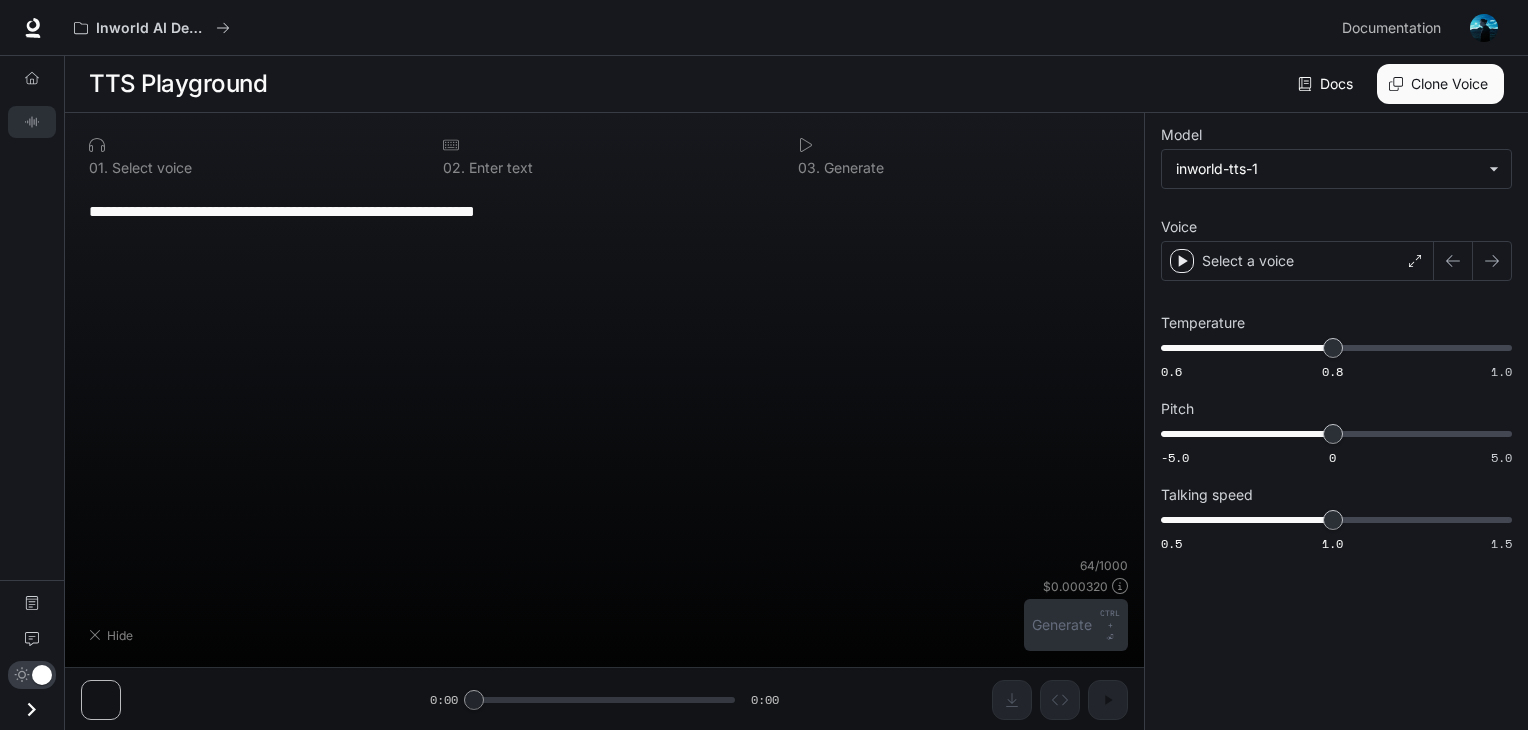 type on "**********" 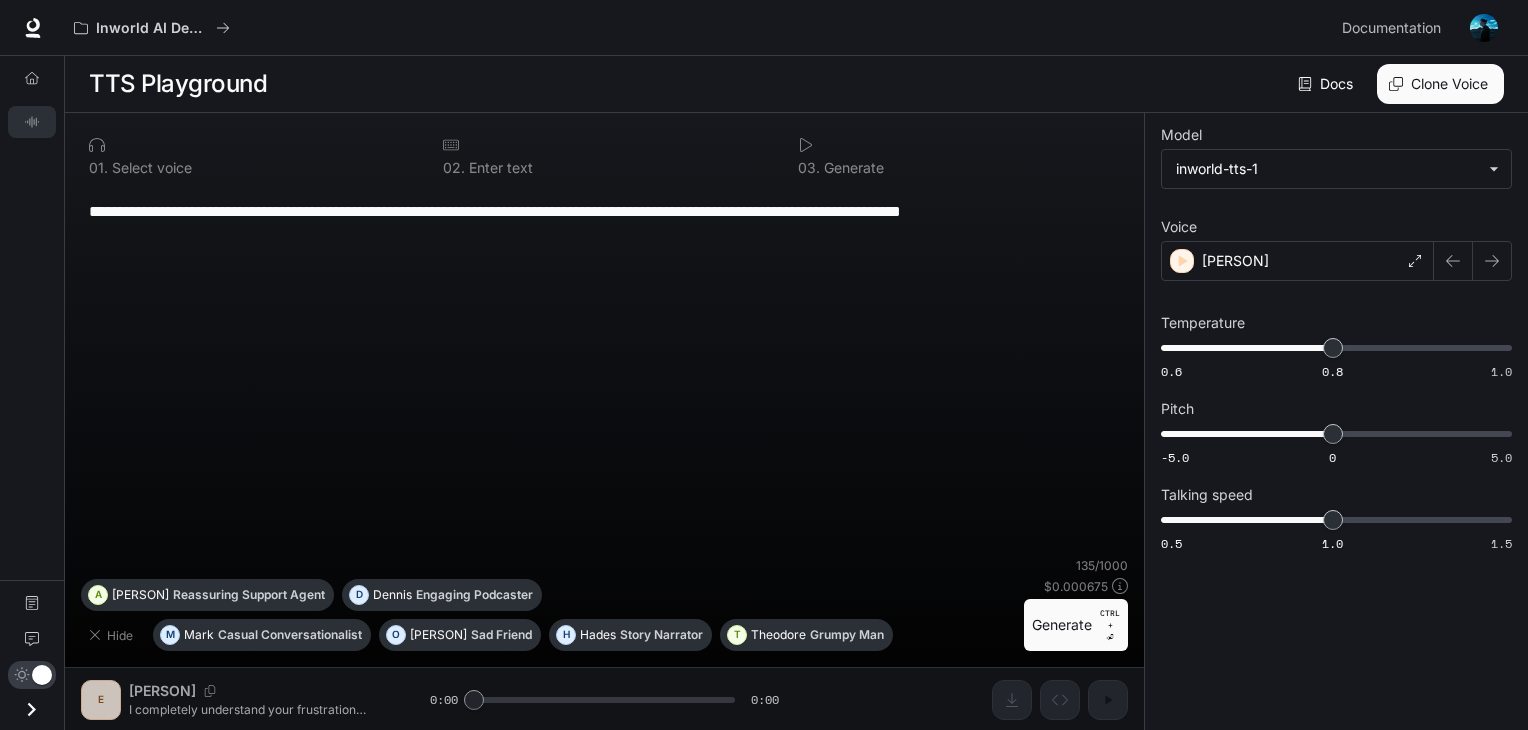 drag, startPoint x: 1083, startPoint y: 217, endPoint x: 0, endPoint y: 253, distance: 1083.5981 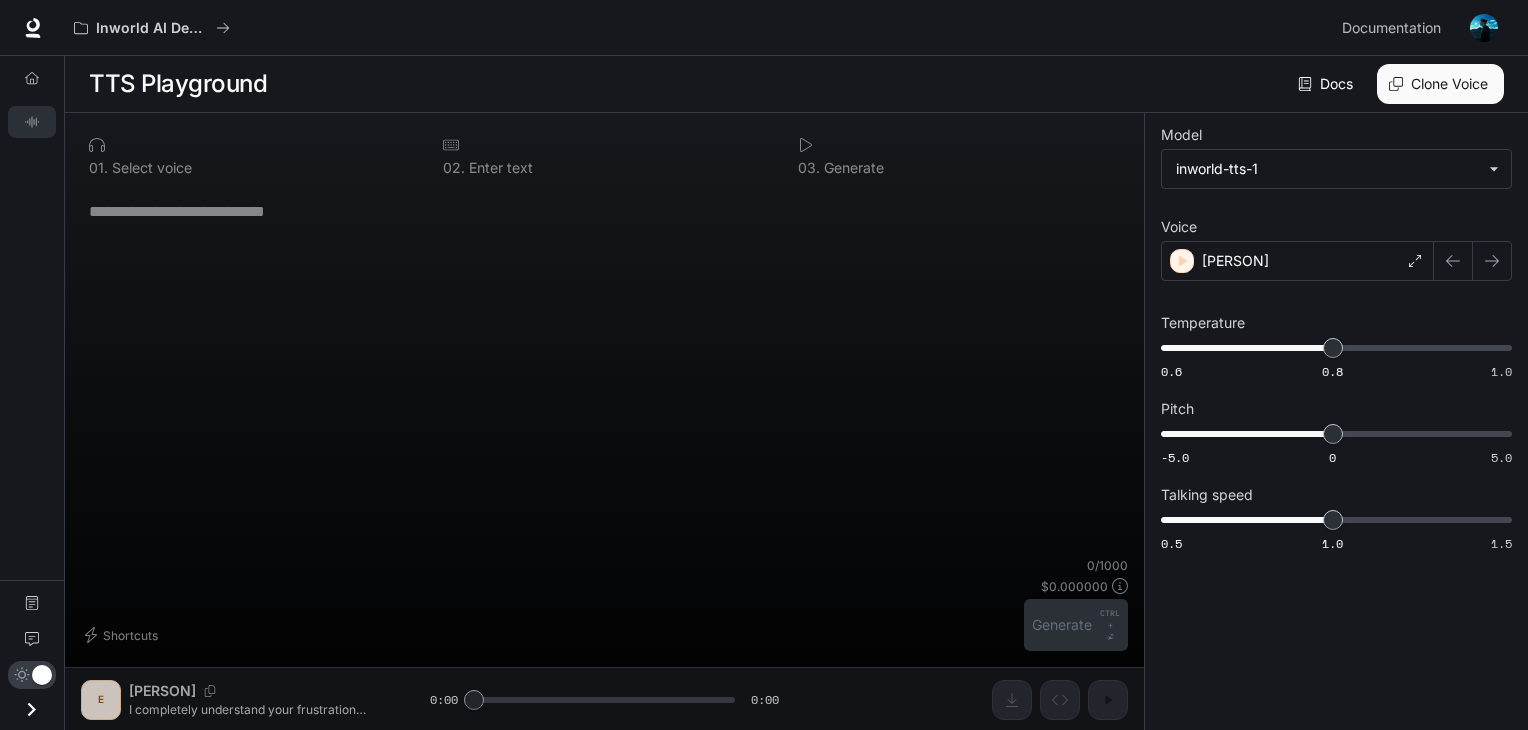 click at bounding box center (604, 211) 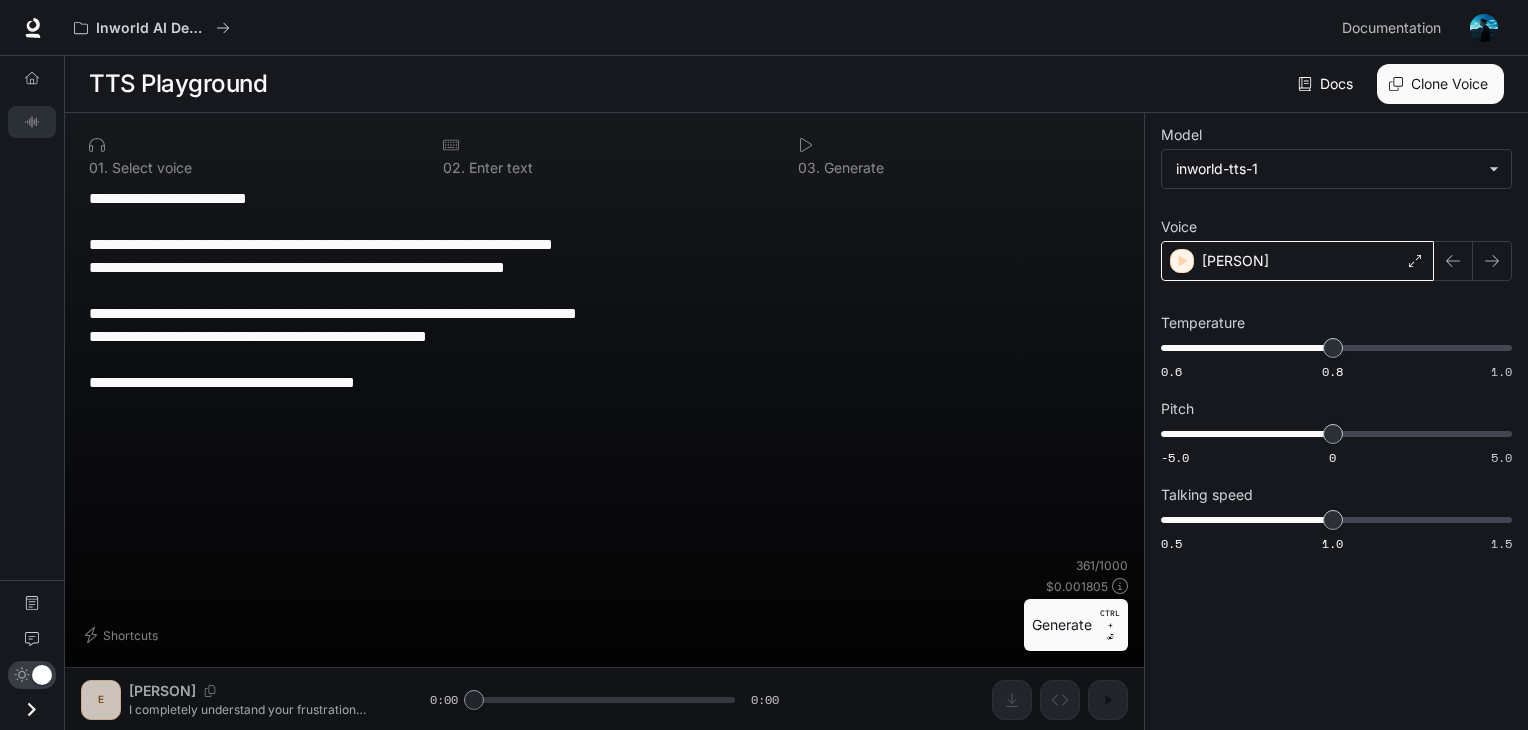 type on "**********" 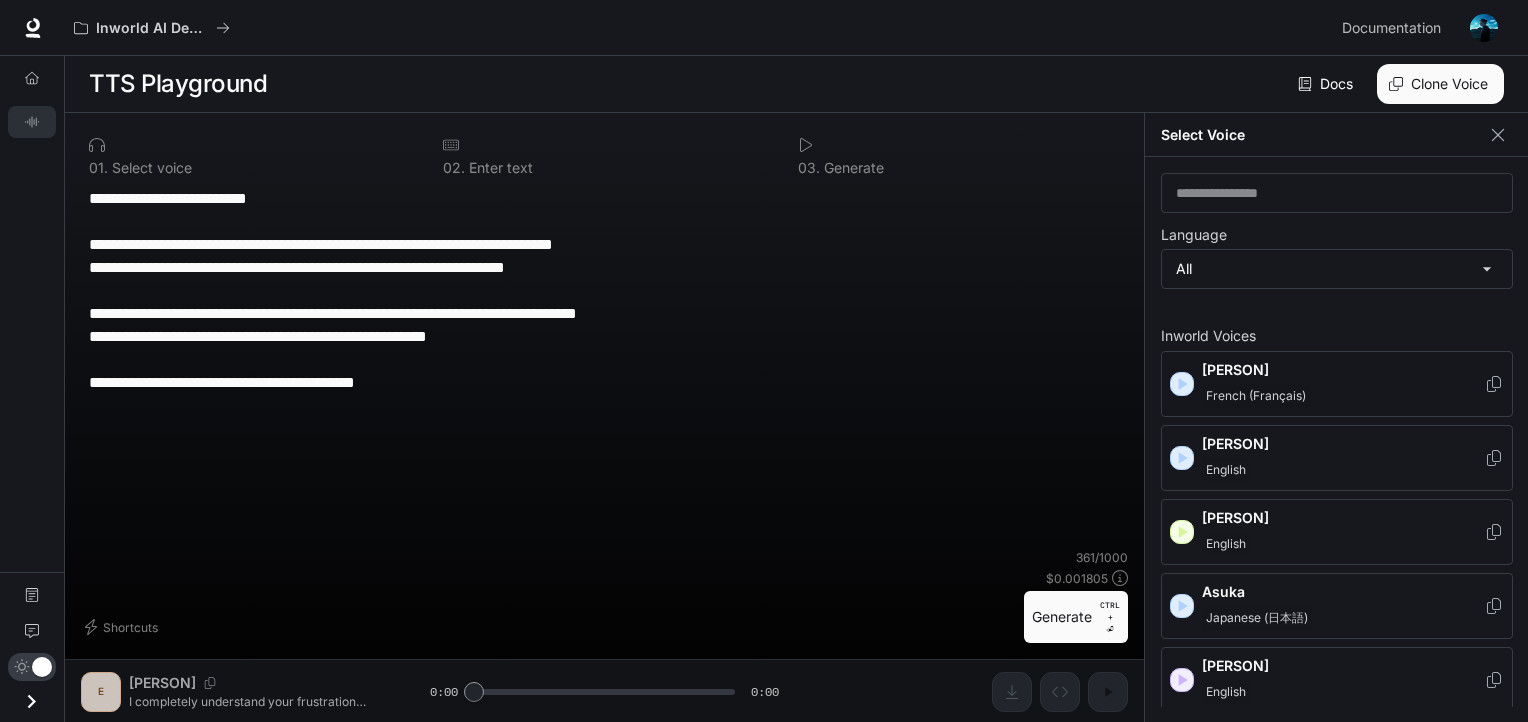 click on "[FIRST]" at bounding box center (1343, 370) 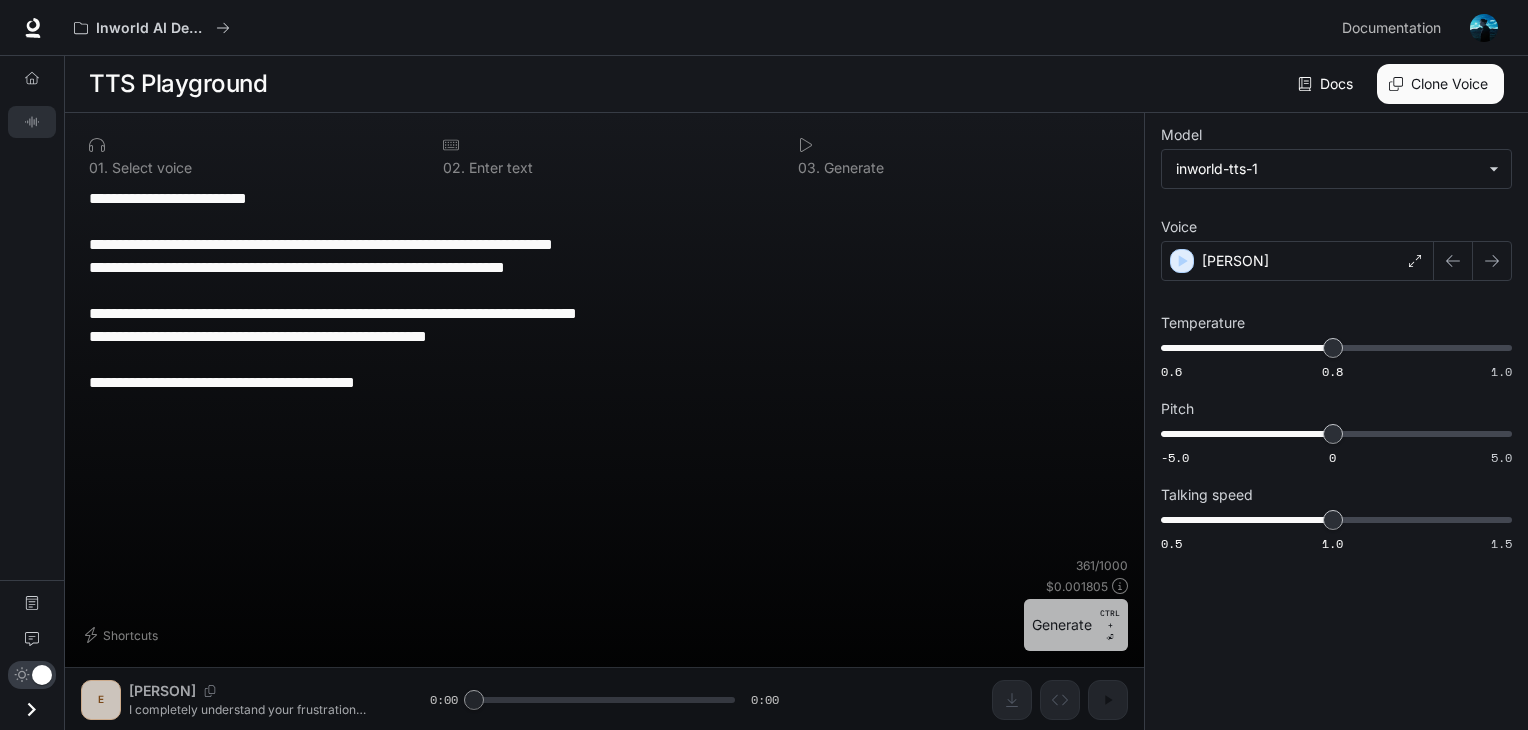 click on "Generate CTRL +  ⏎" at bounding box center (1076, 625) 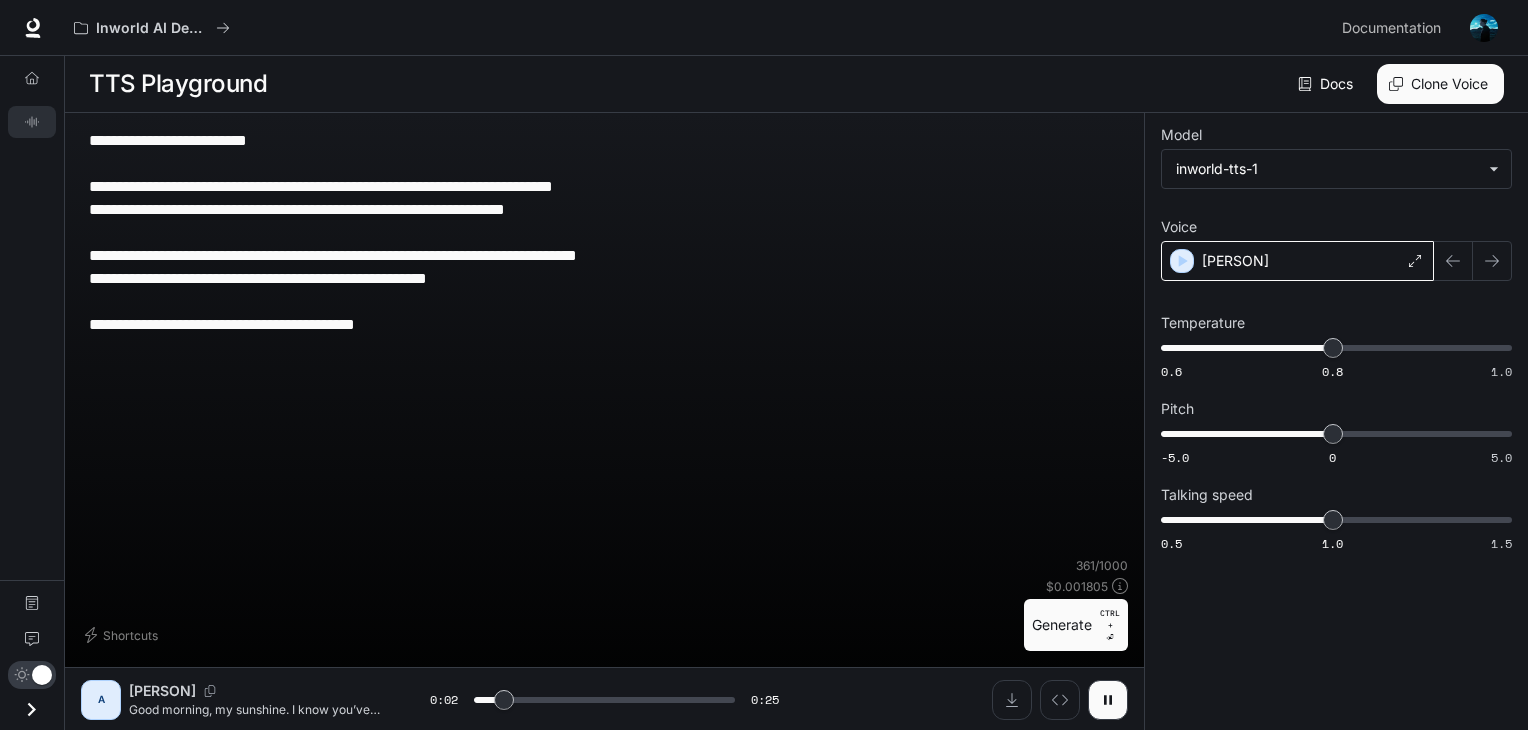click on "[FIRST]" at bounding box center (1297, 261) 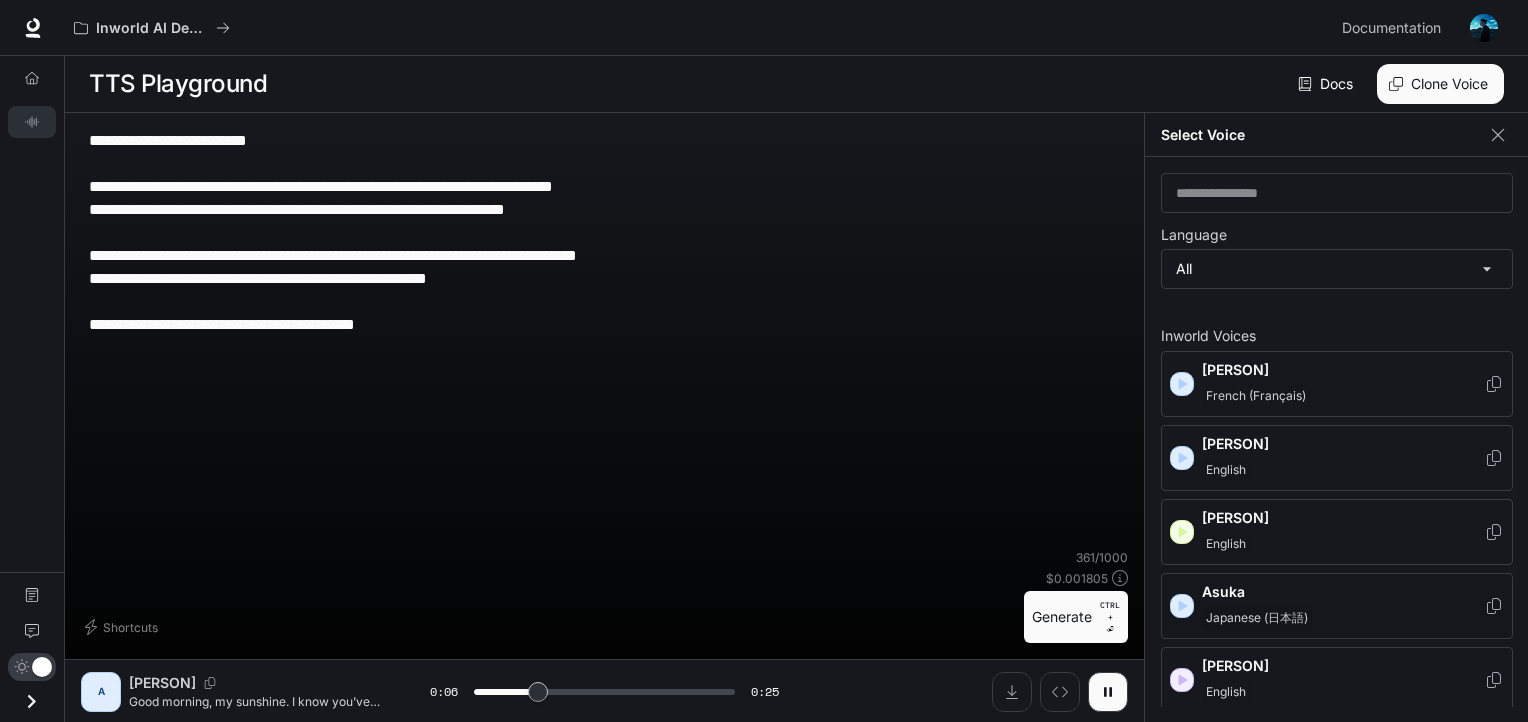 click on "Asuka Japanese (日本語)" at bounding box center [1343, 606] 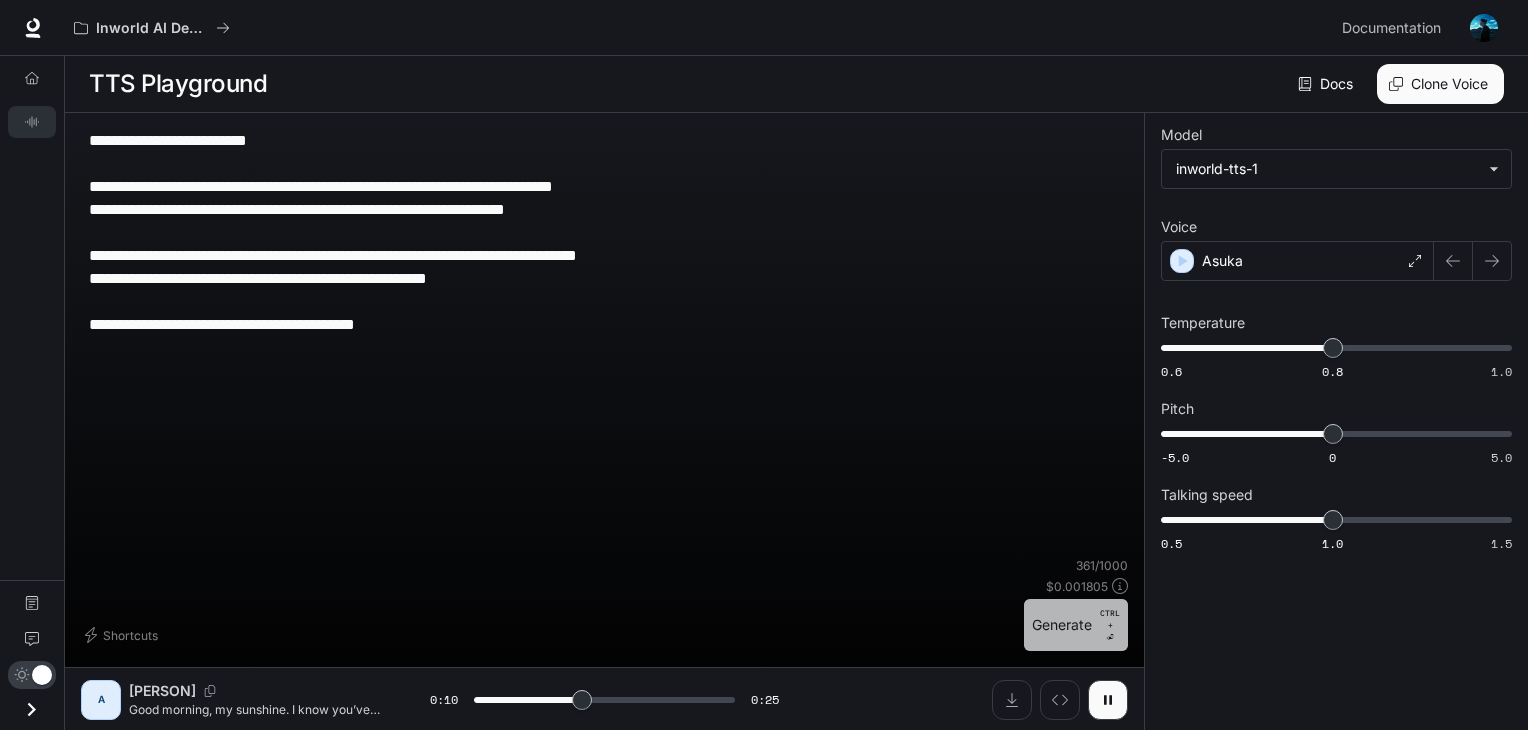 click on "Generate CTRL +  ⏎" at bounding box center (1076, 625) 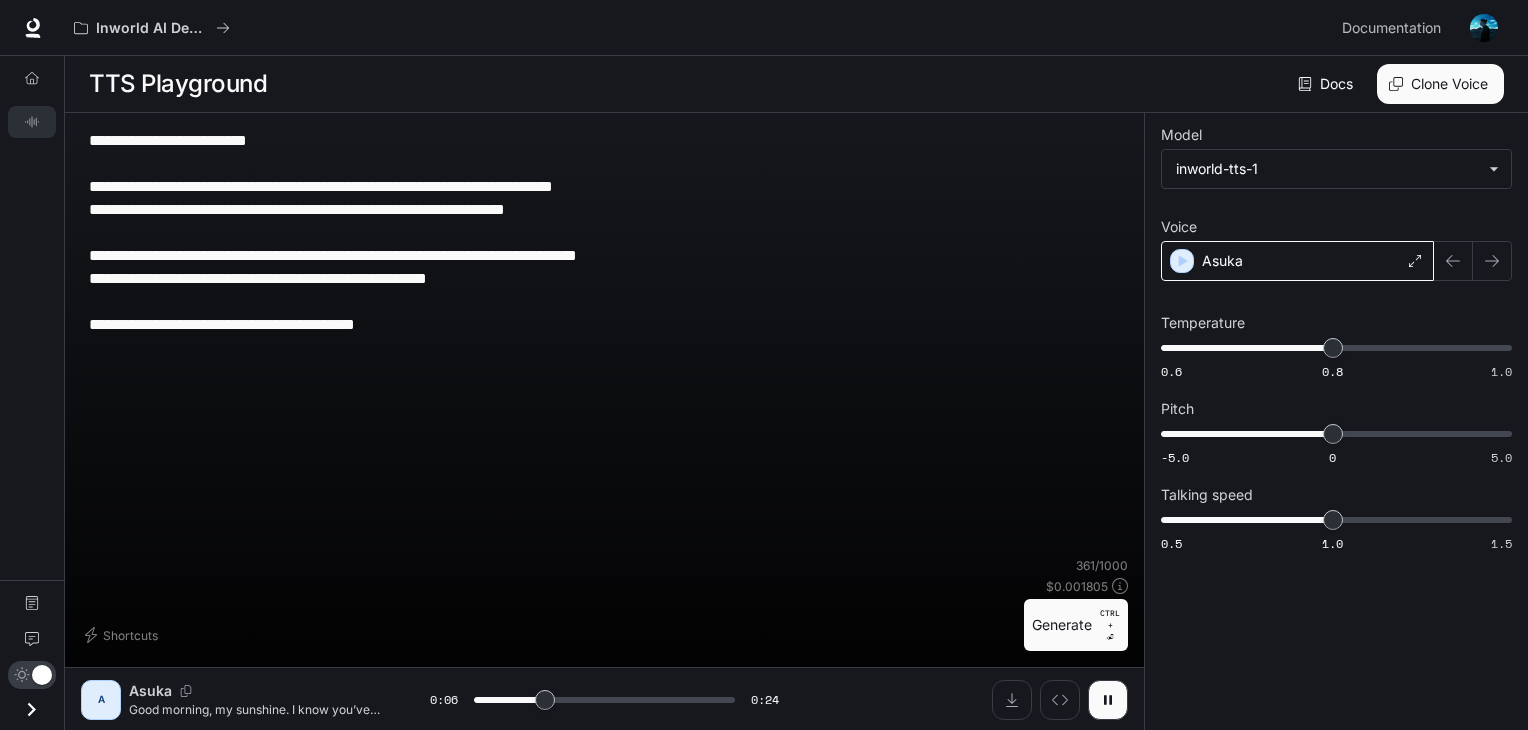 click on "Asuka" at bounding box center [1297, 261] 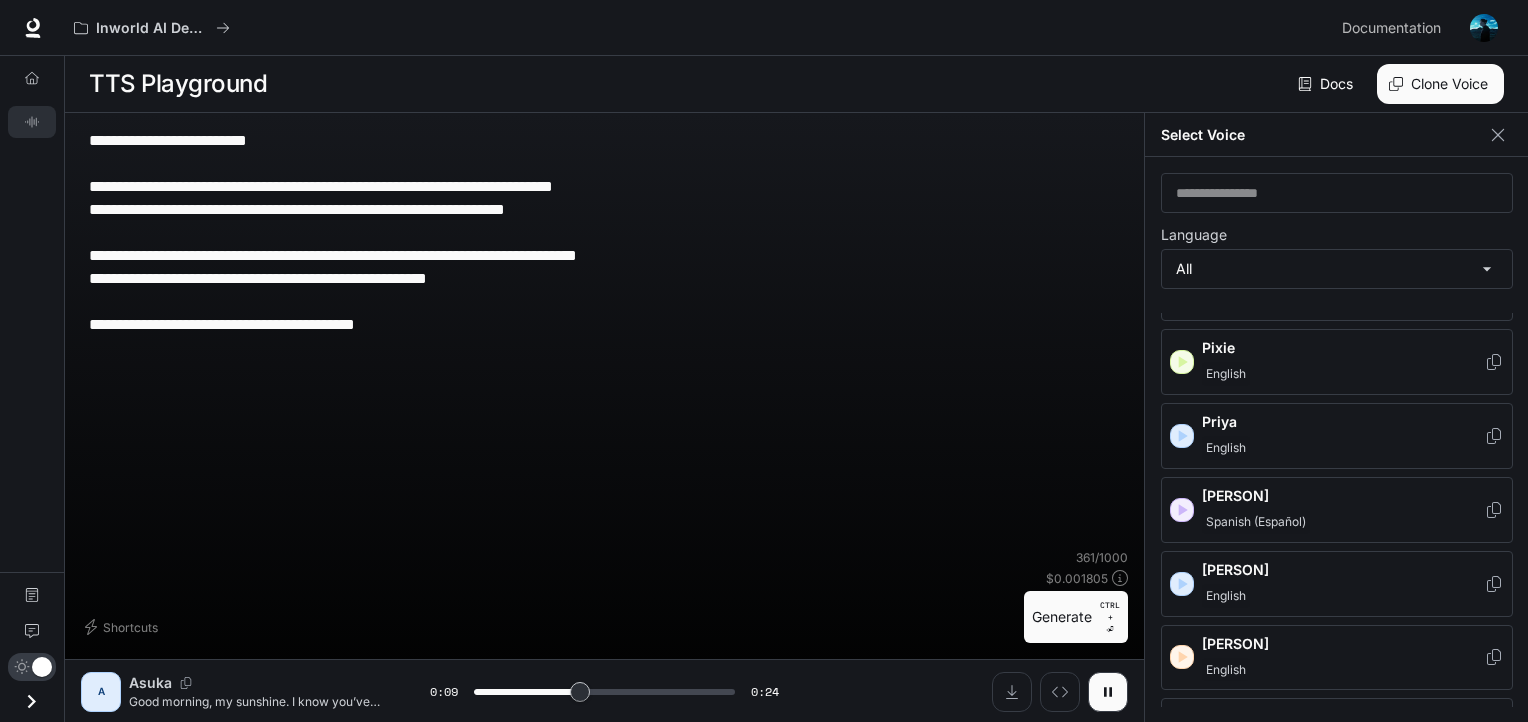 scroll, scrollTop: 3304, scrollLeft: 0, axis: vertical 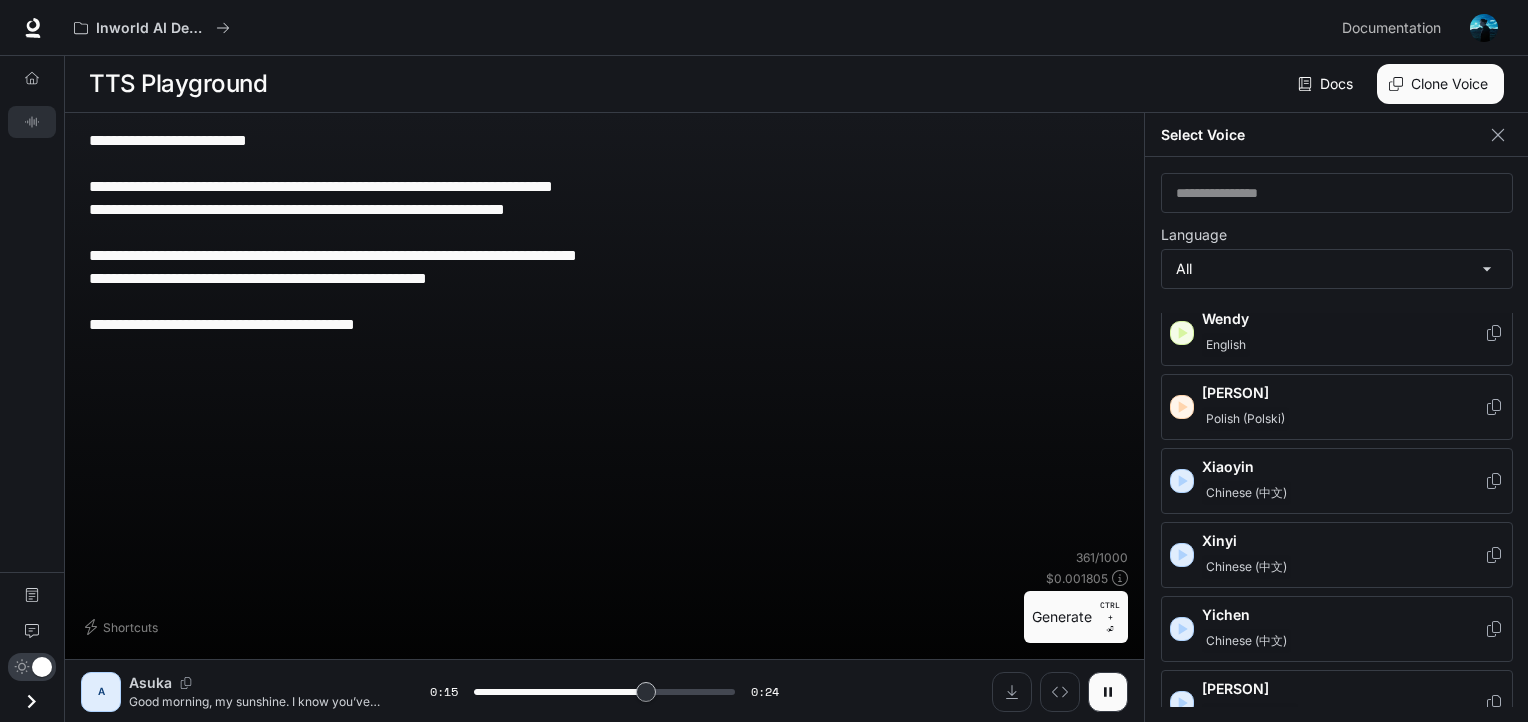 click on "English" at bounding box center (1343, 345) 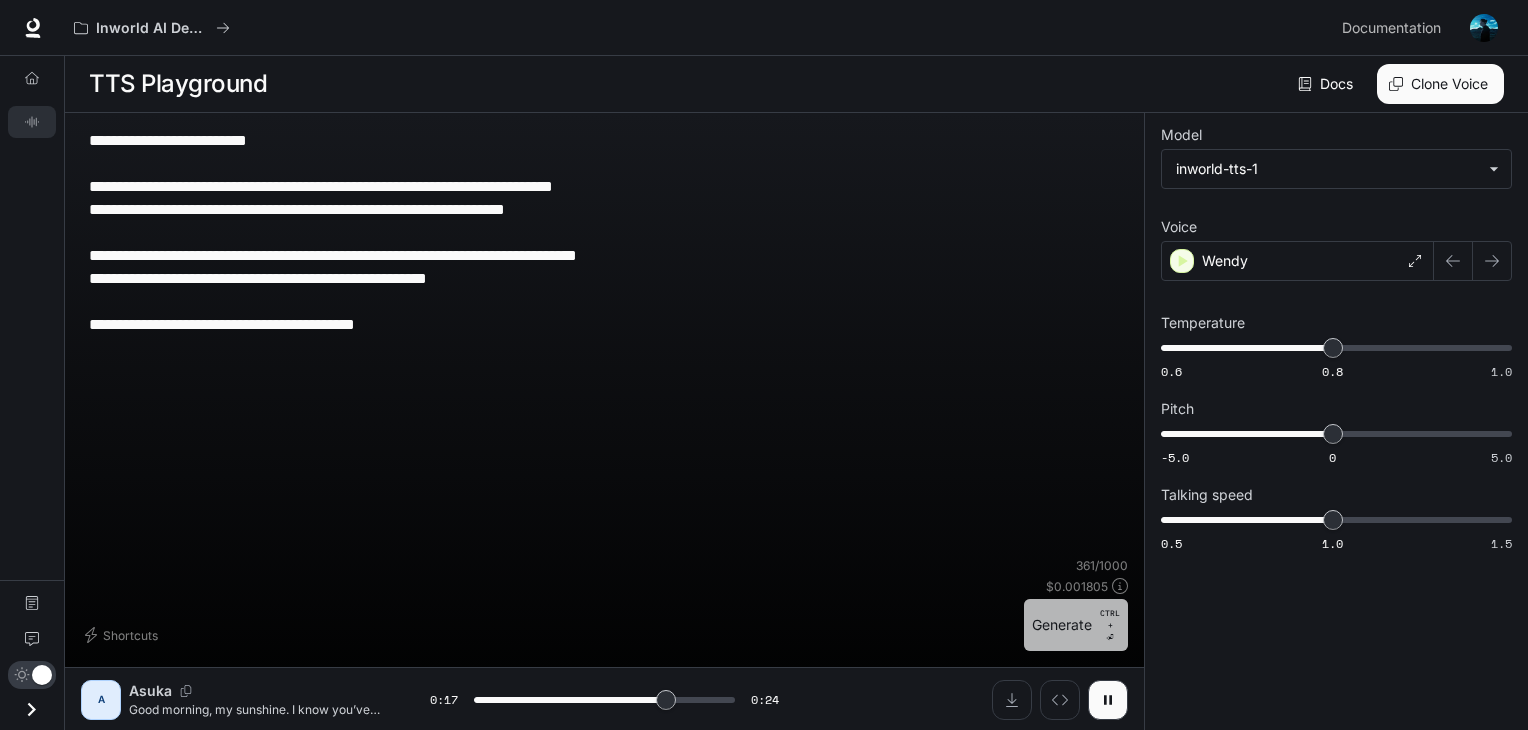 click on "Generate CTRL +  ⏎" at bounding box center [1076, 625] 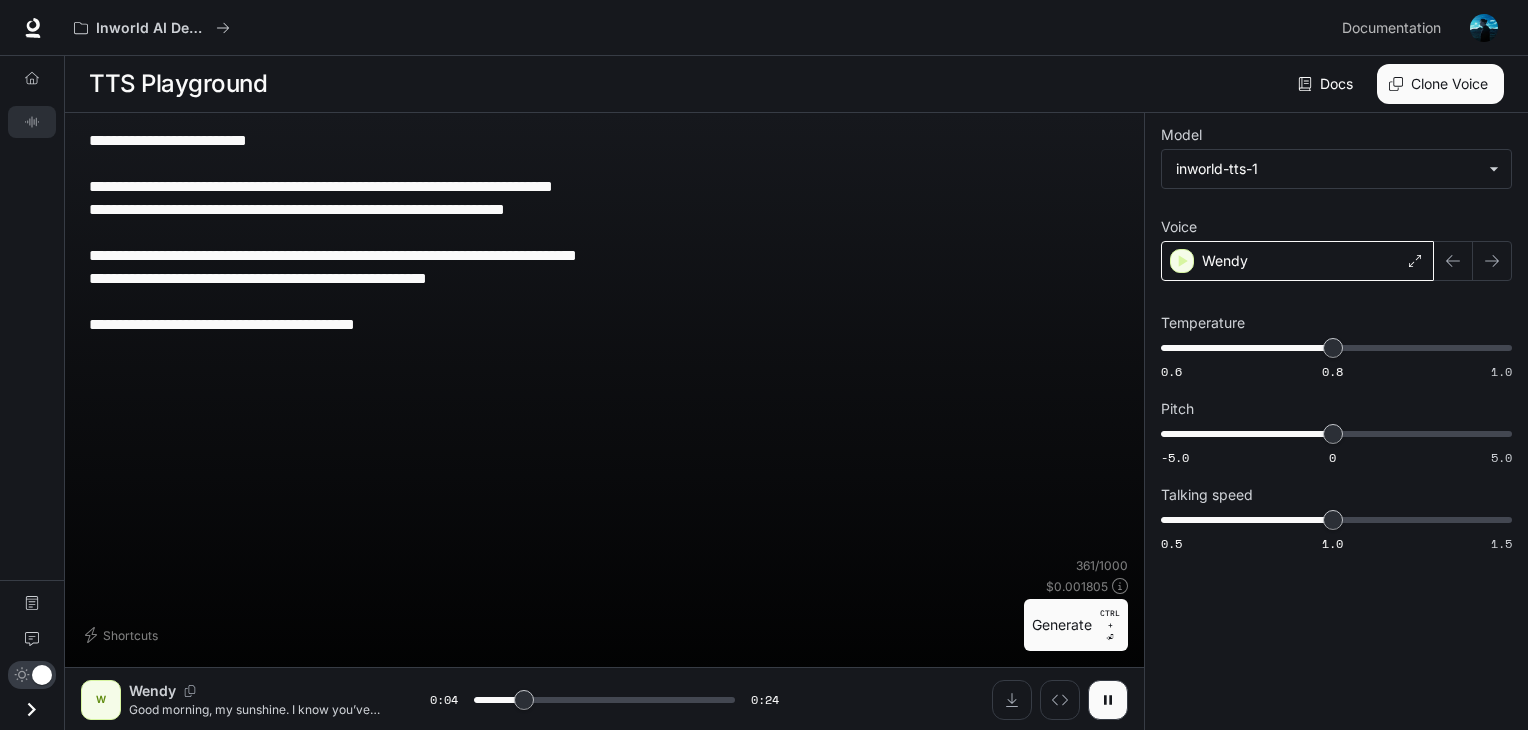click 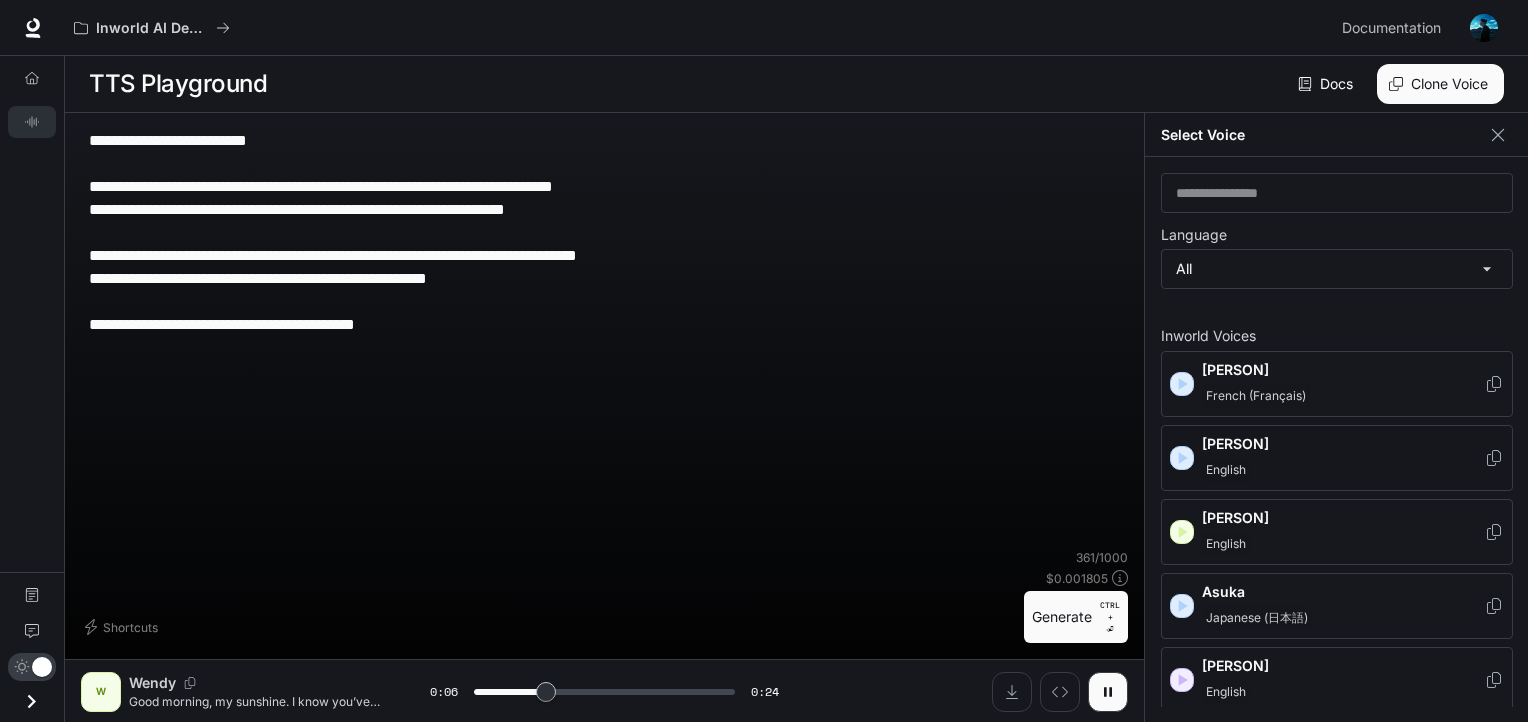 click on "Alex English" at bounding box center [1343, 458] 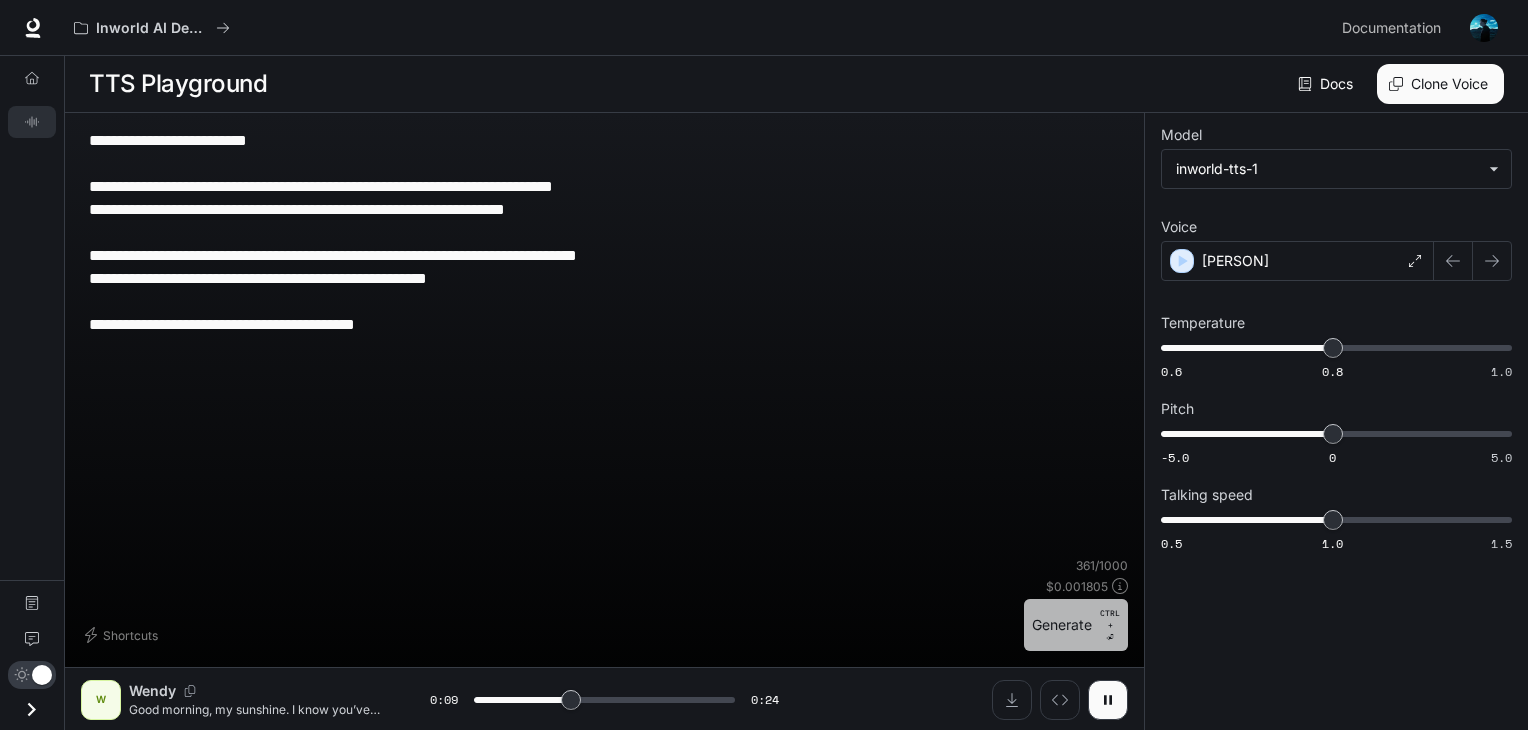 click on "Generate CTRL +  ⏎" at bounding box center [1076, 625] 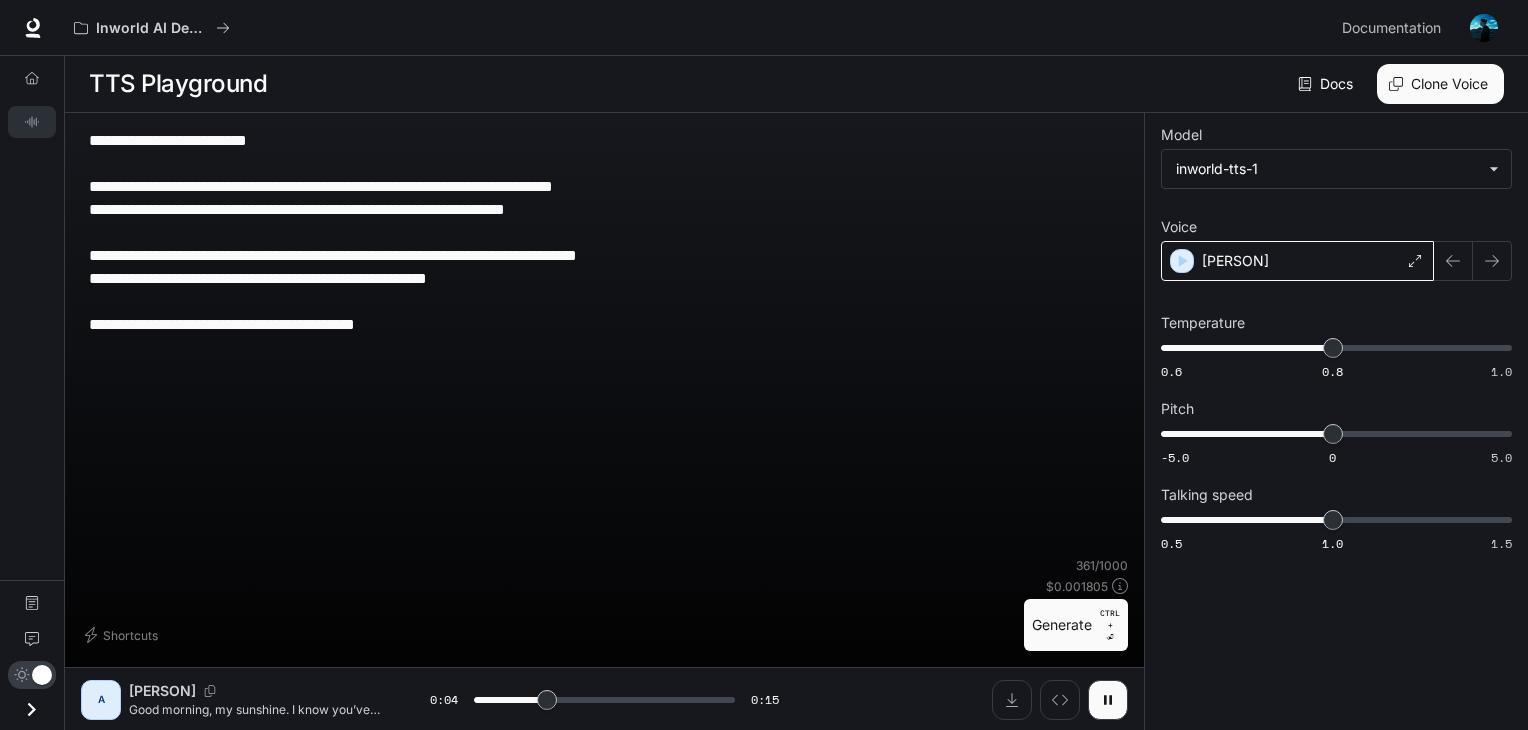 click on "[FIRST]" at bounding box center [1297, 261] 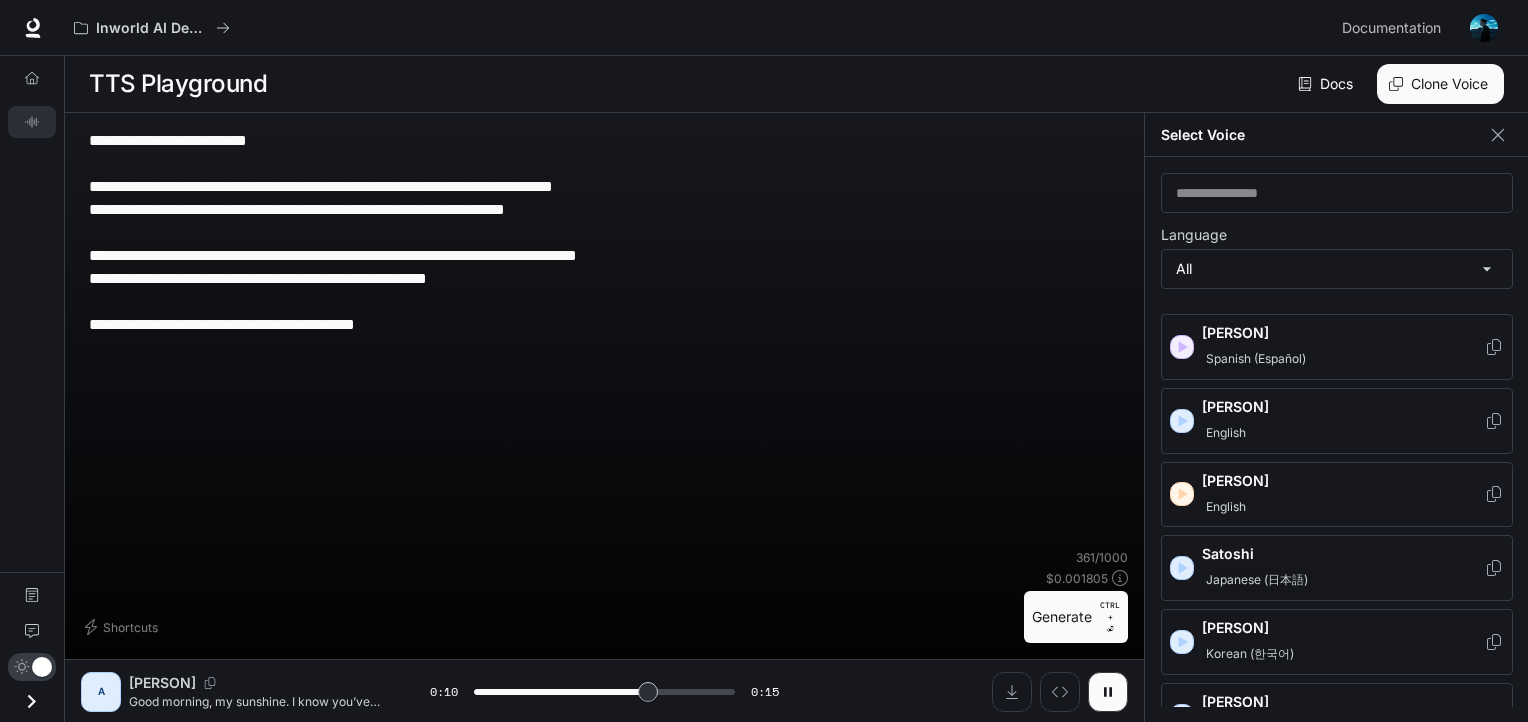 scroll, scrollTop: 2655, scrollLeft: 0, axis: vertical 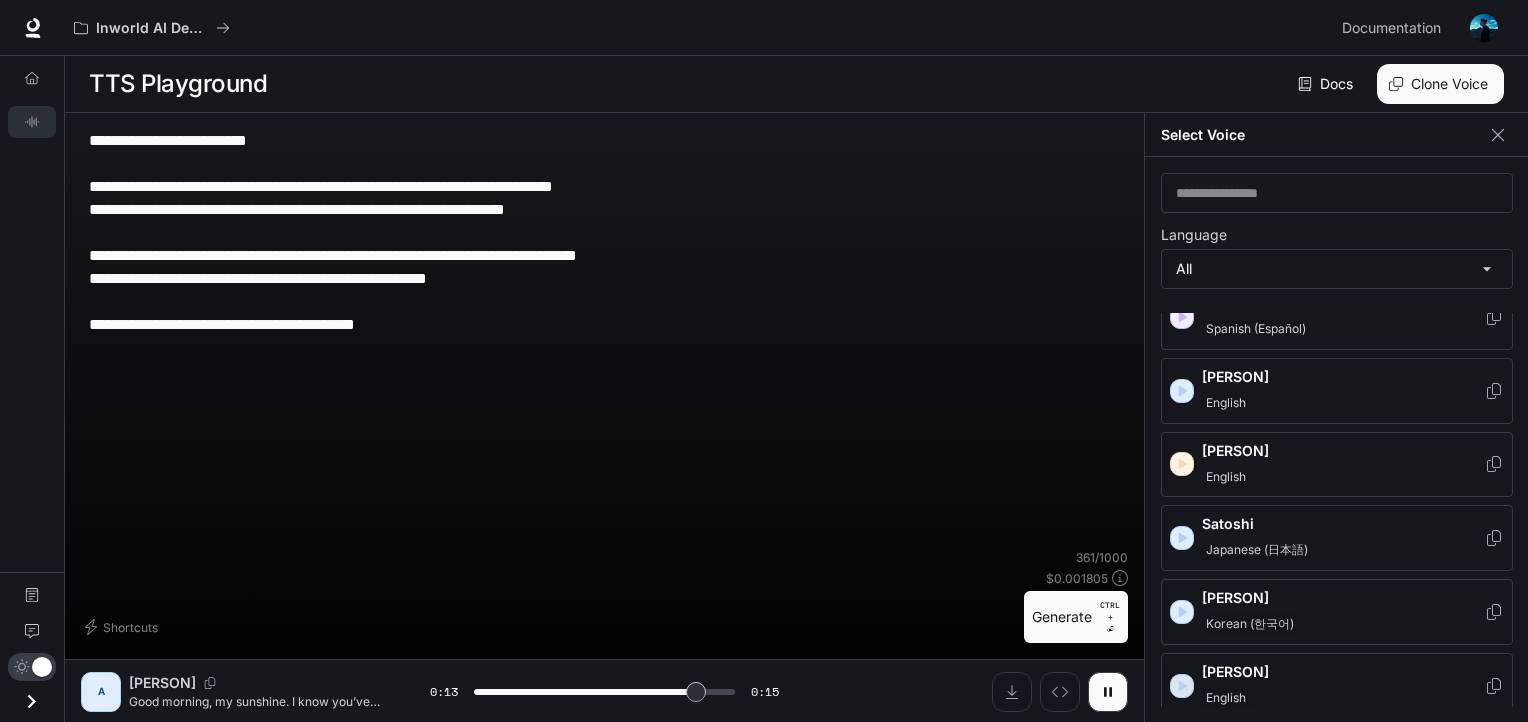 click 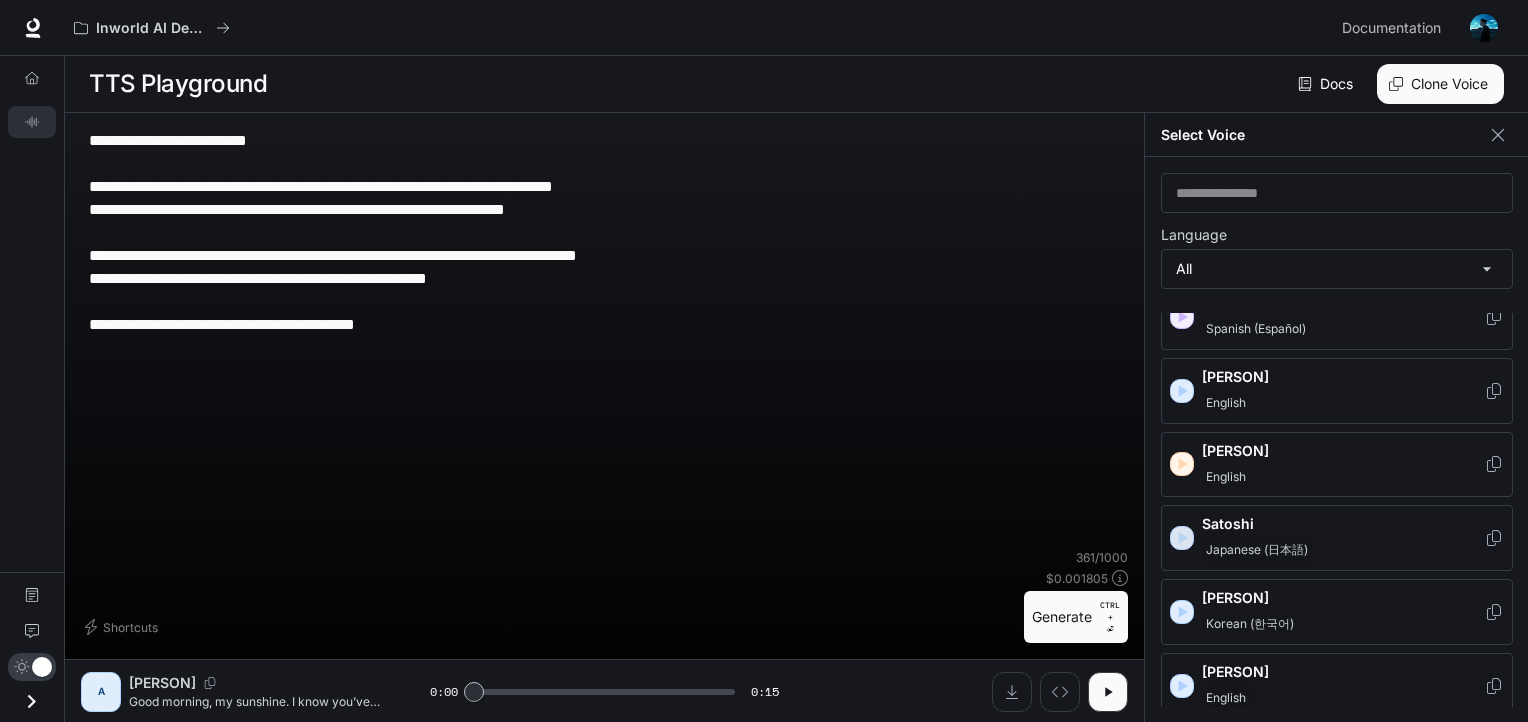 click 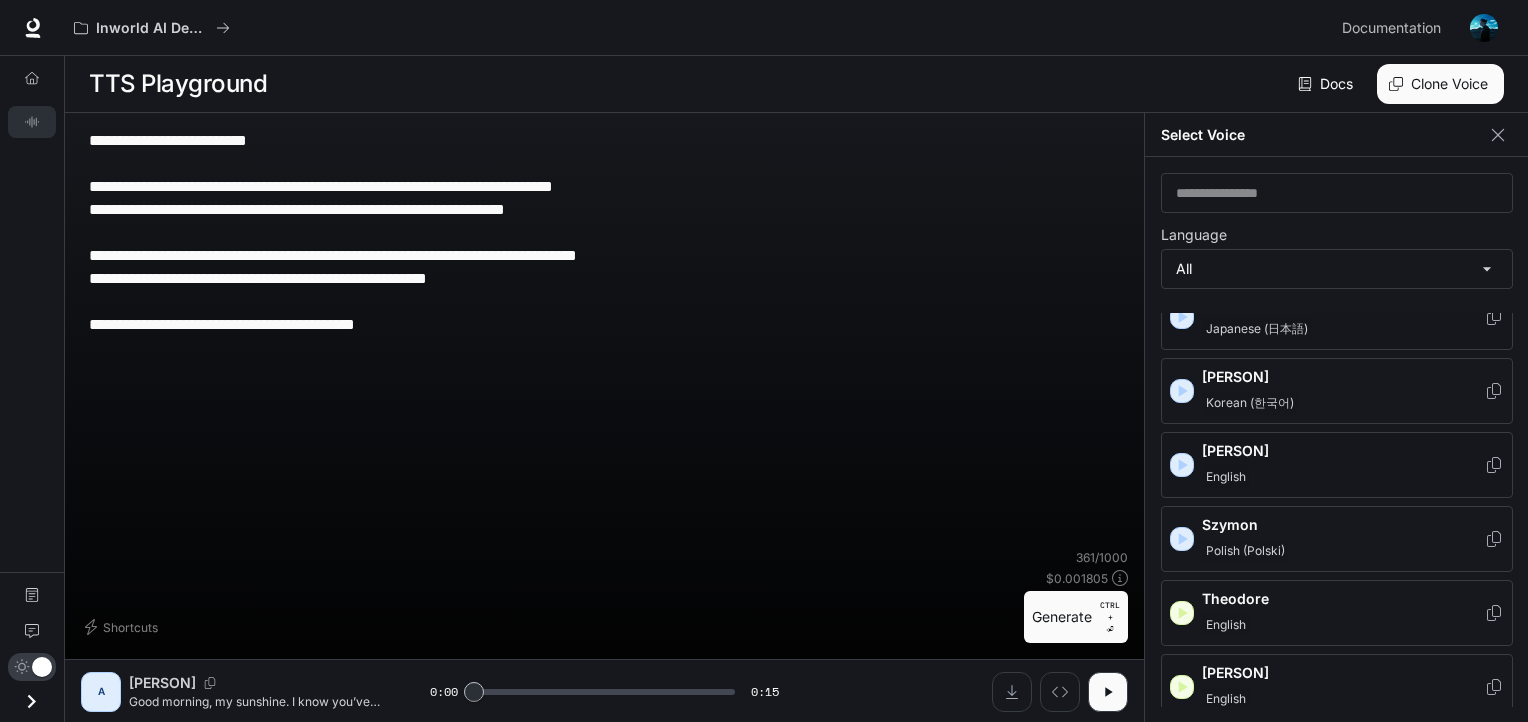 scroll, scrollTop: 3128, scrollLeft: 0, axis: vertical 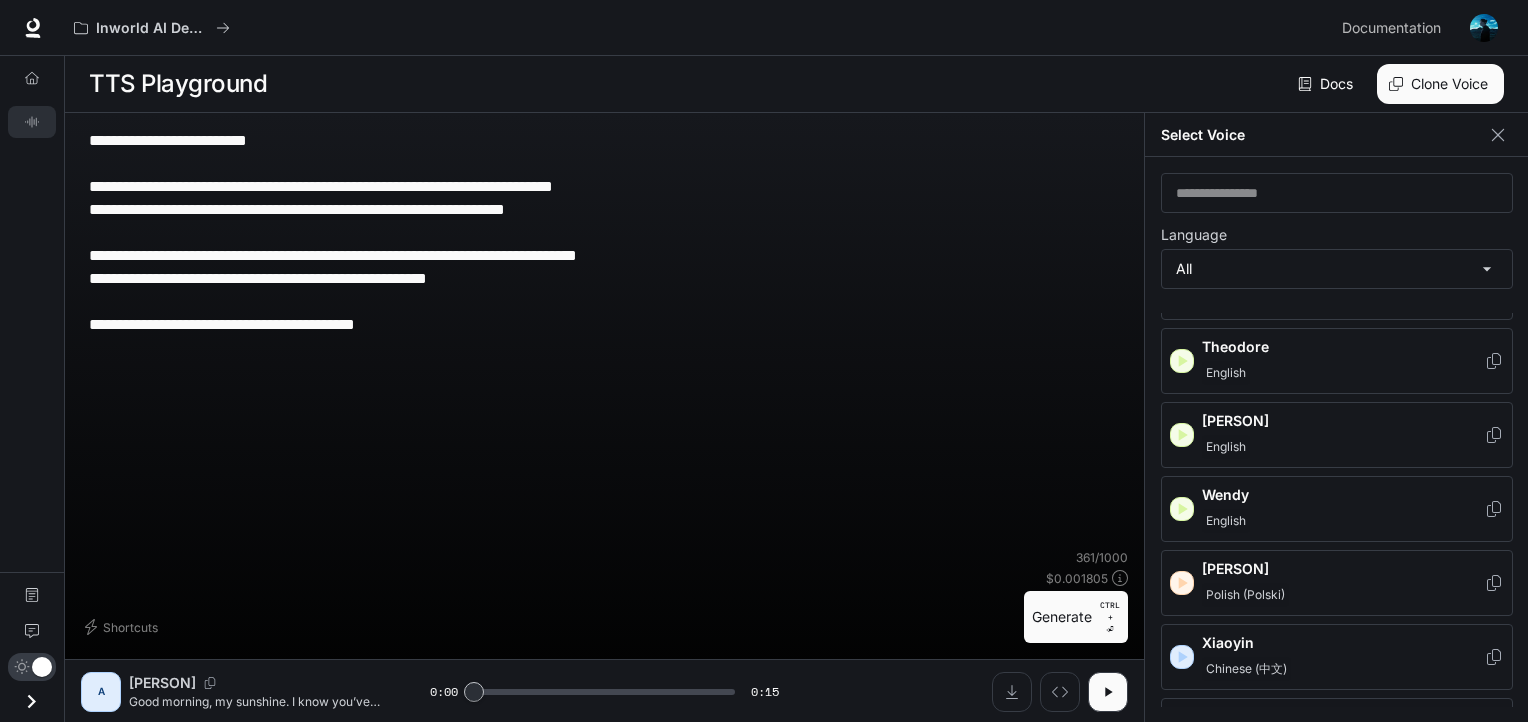 click 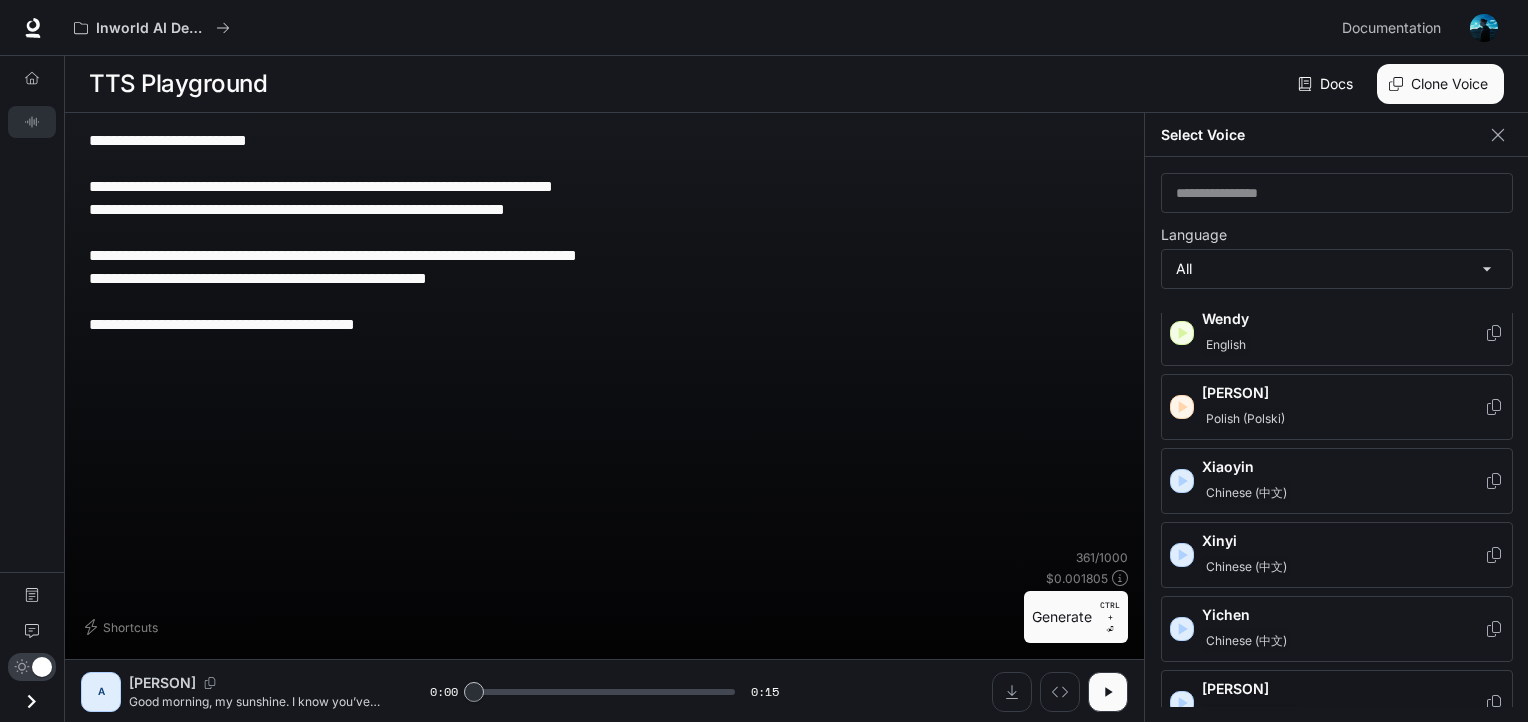click 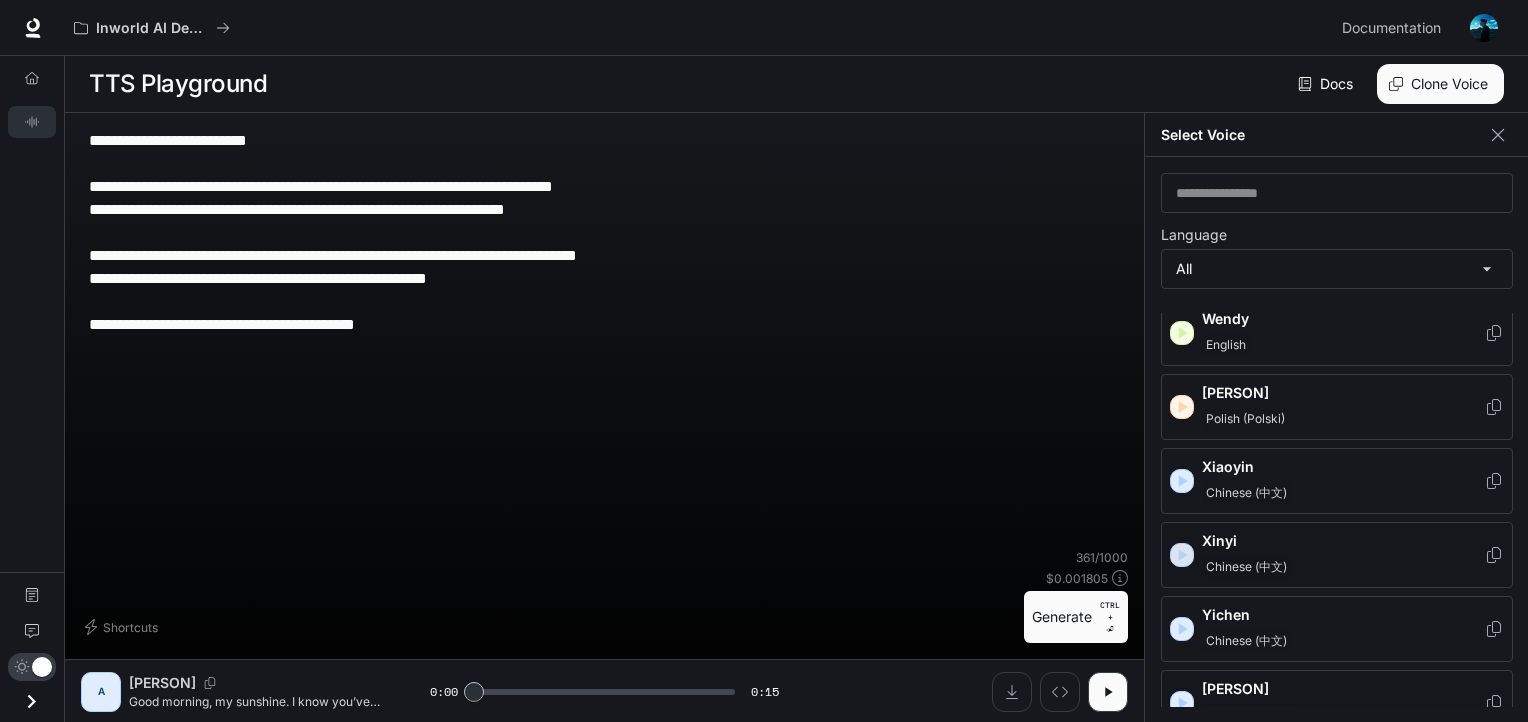 click at bounding box center [1182, 555] 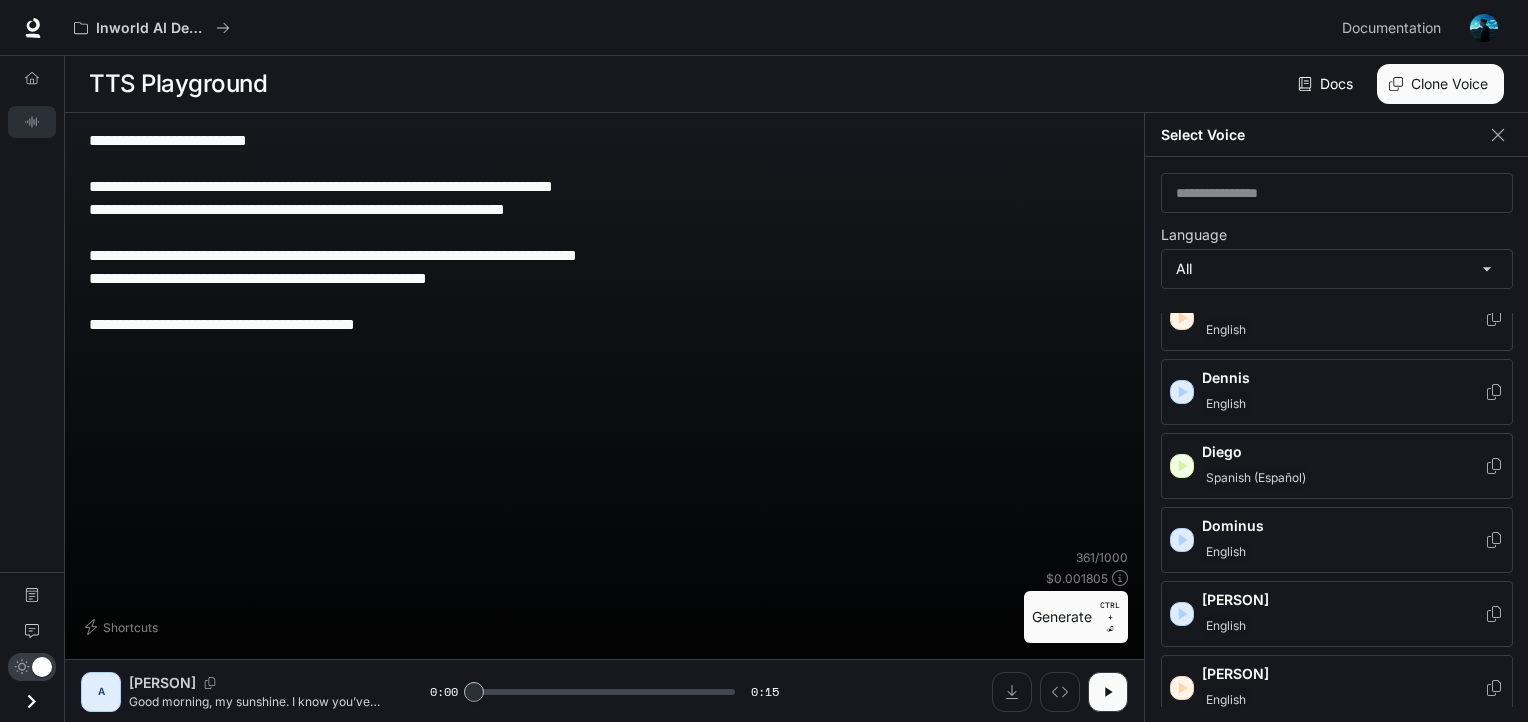 scroll, scrollTop: 406, scrollLeft: 0, axis: vertical 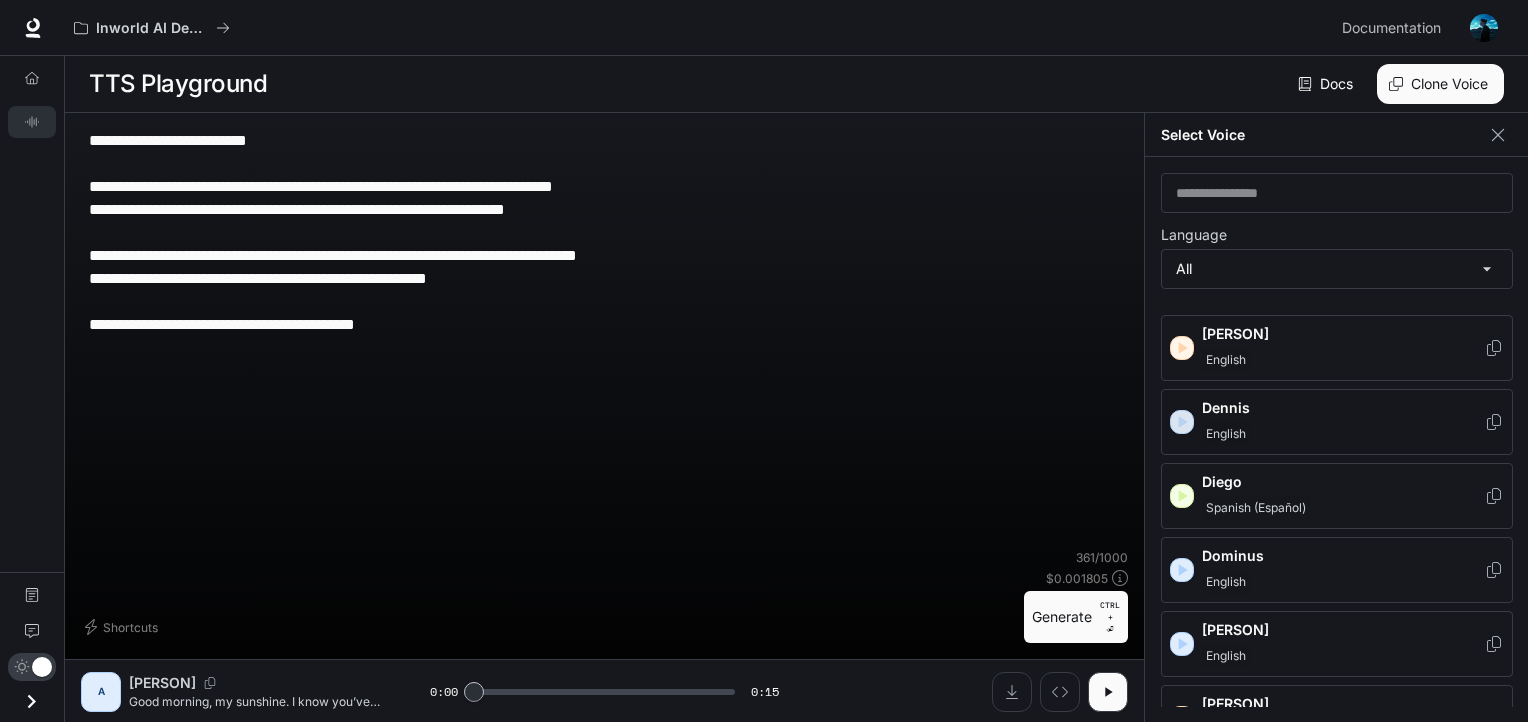 click 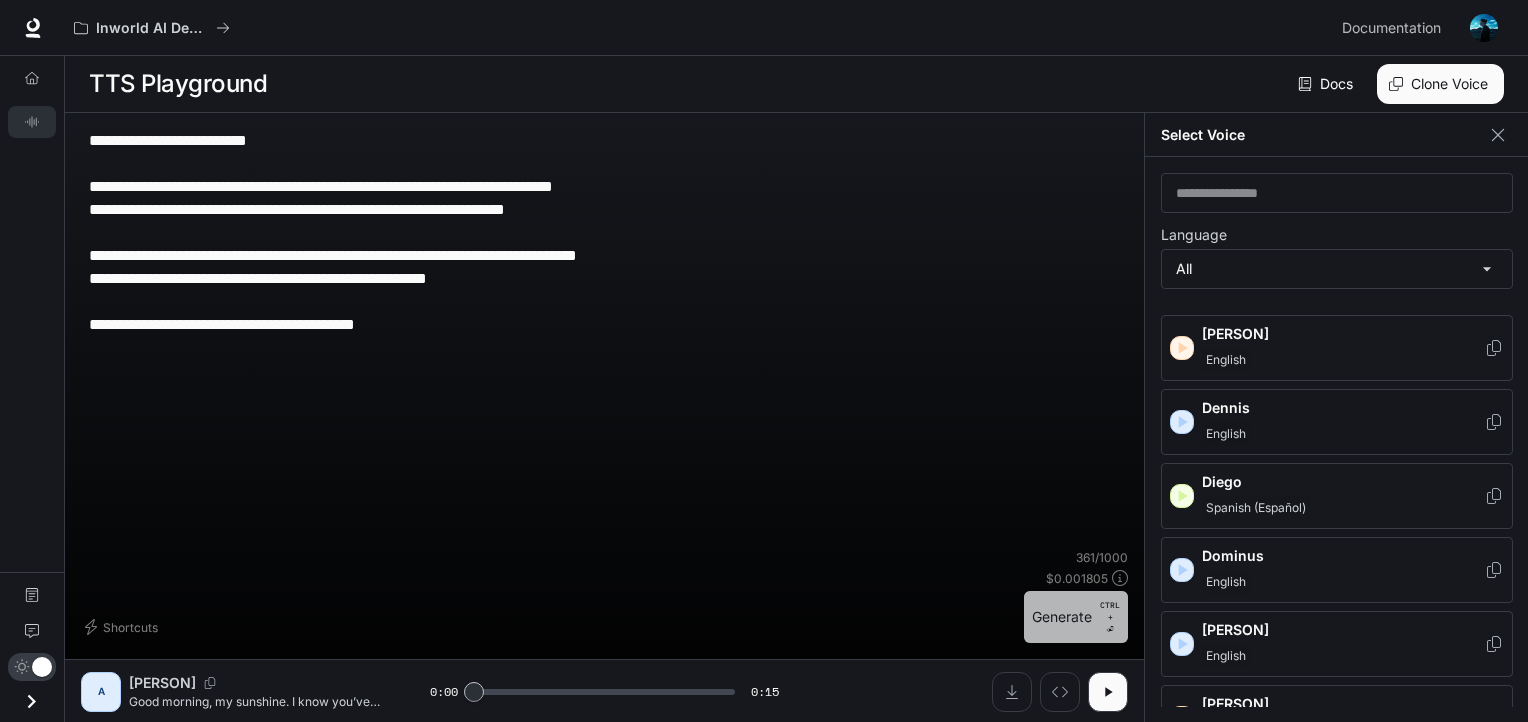 click on "Generate CTRL +  ⏎" at bounding box center (1076, 617) 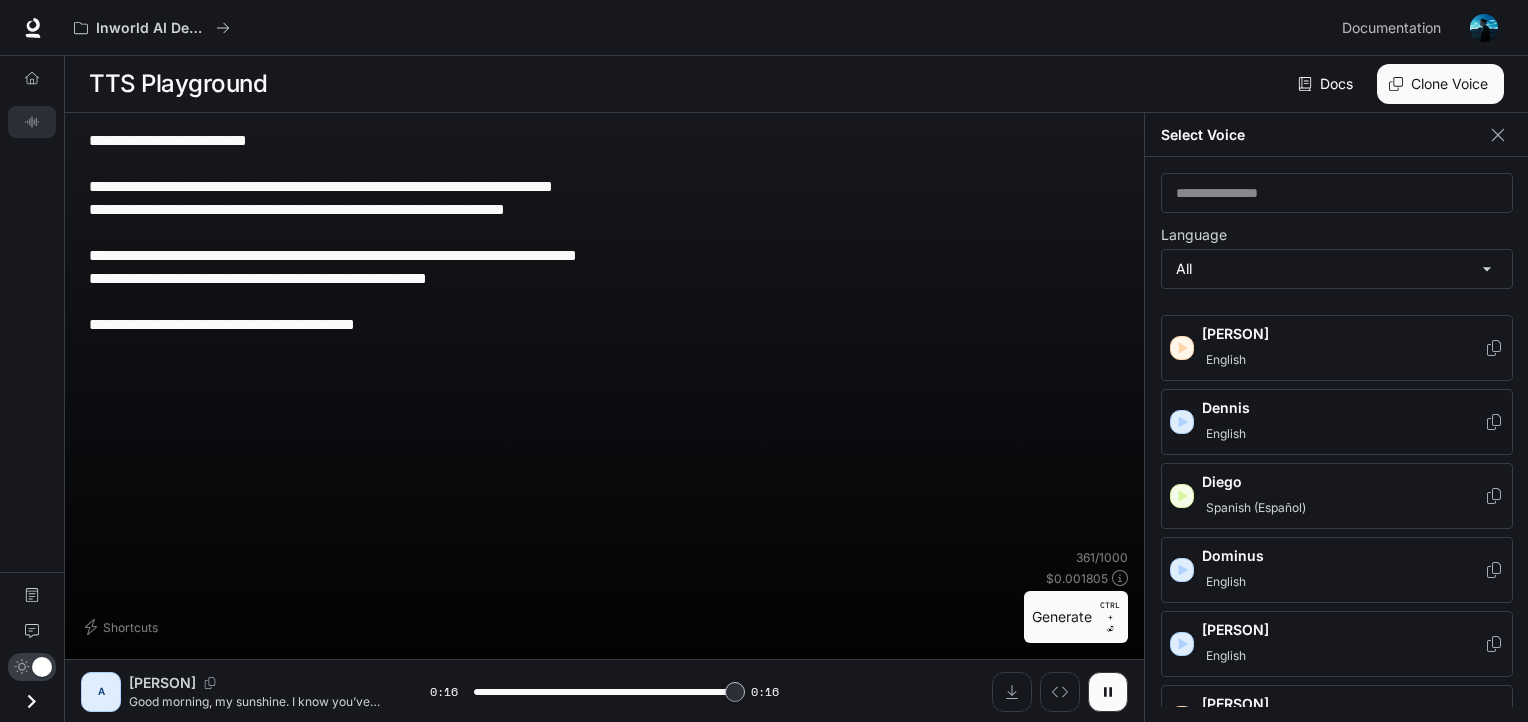 type on "*" 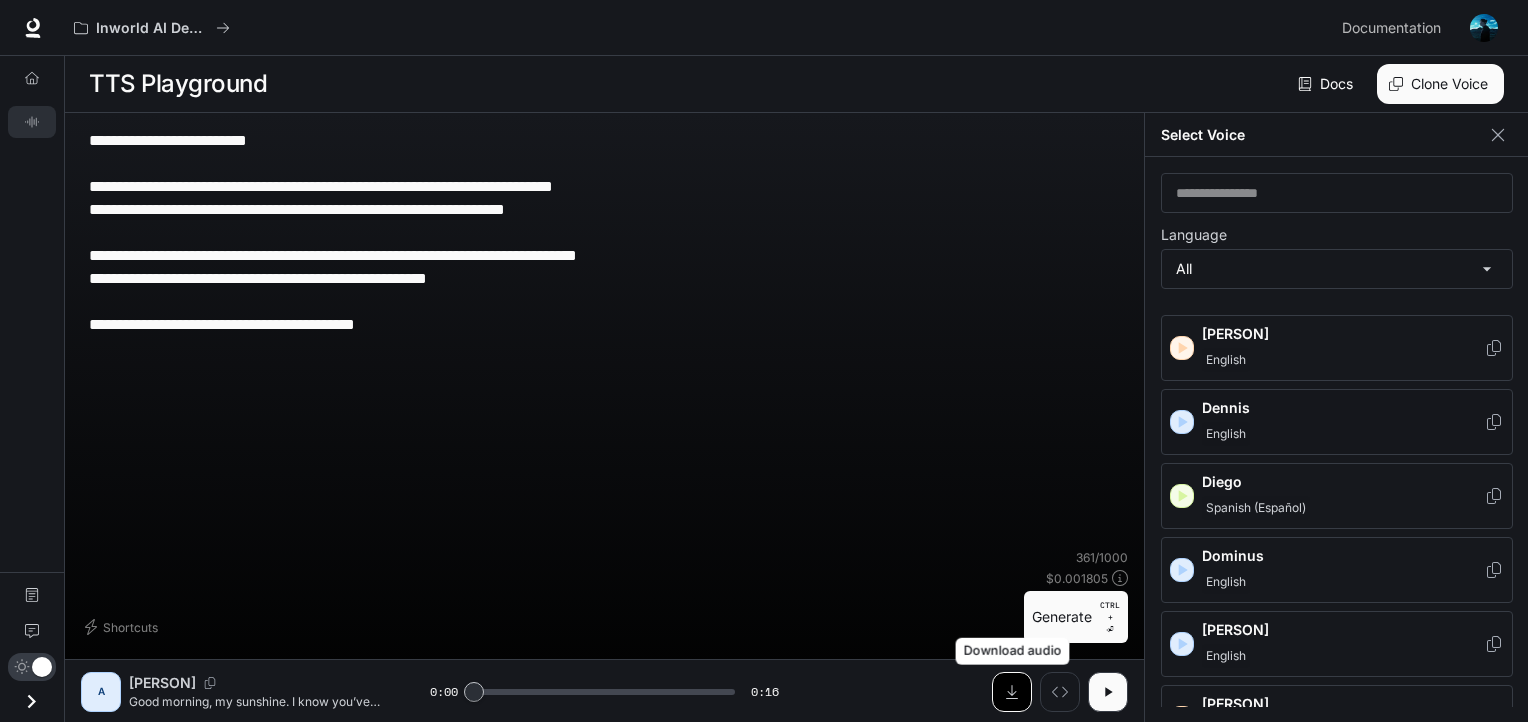 click 